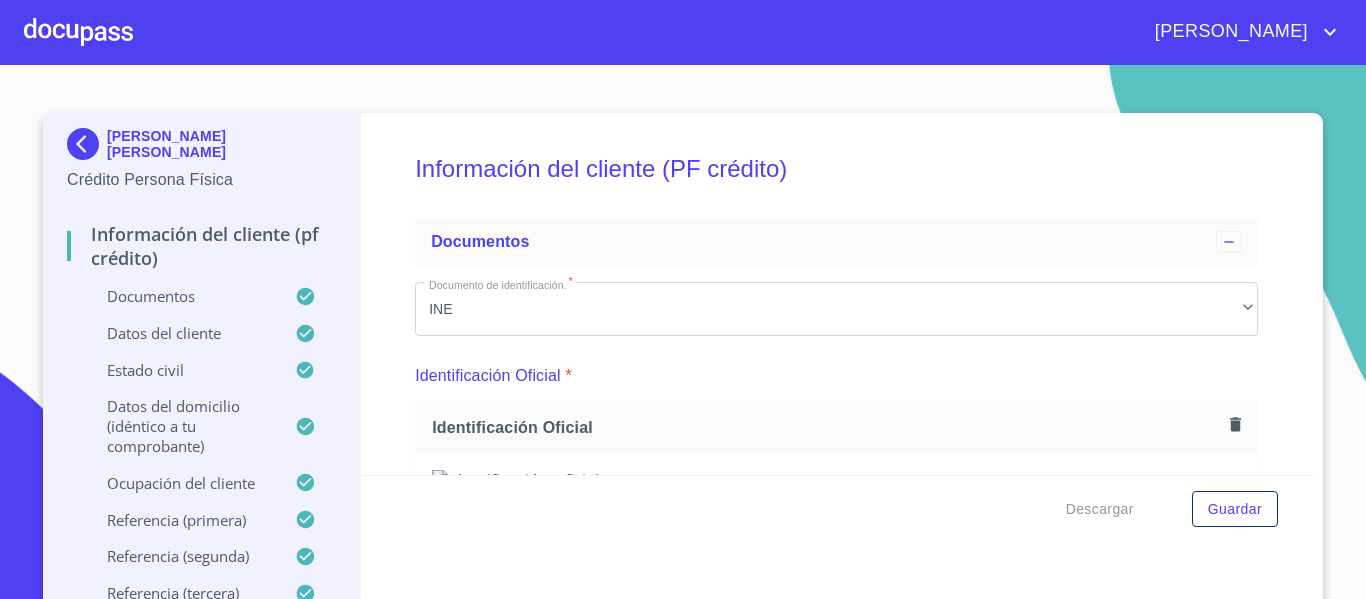 scroll, scrollTop: 0, scrollLeft: 0, axis: both 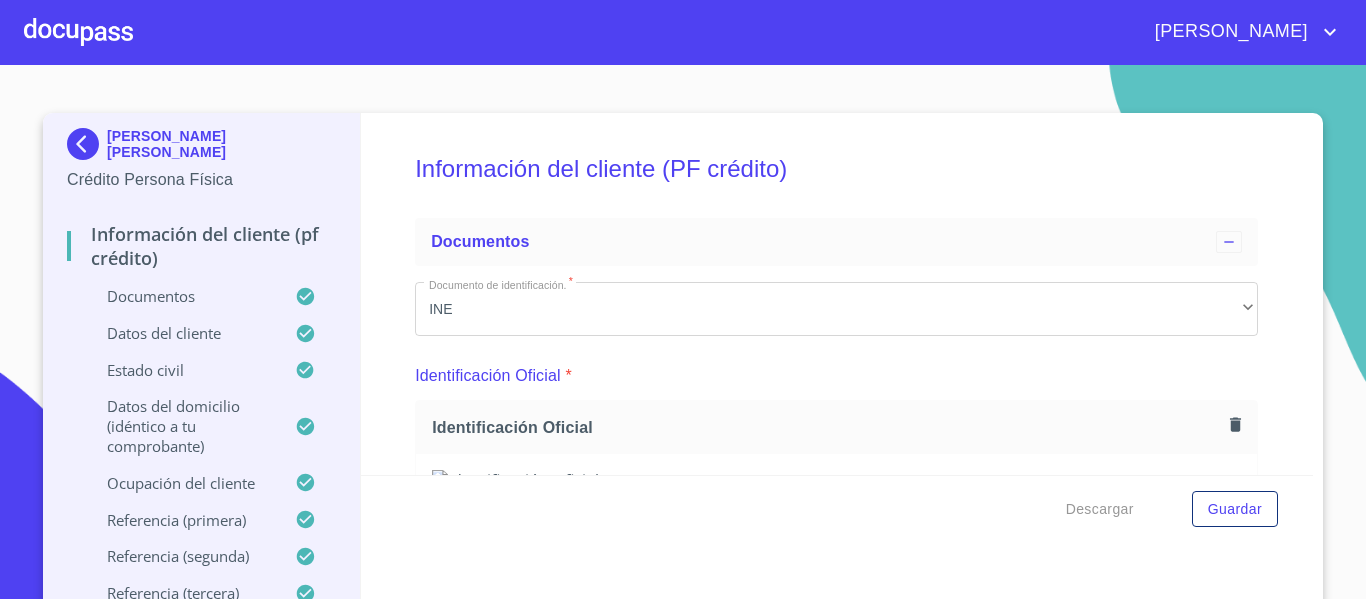 click at bounding box center [78, 32] 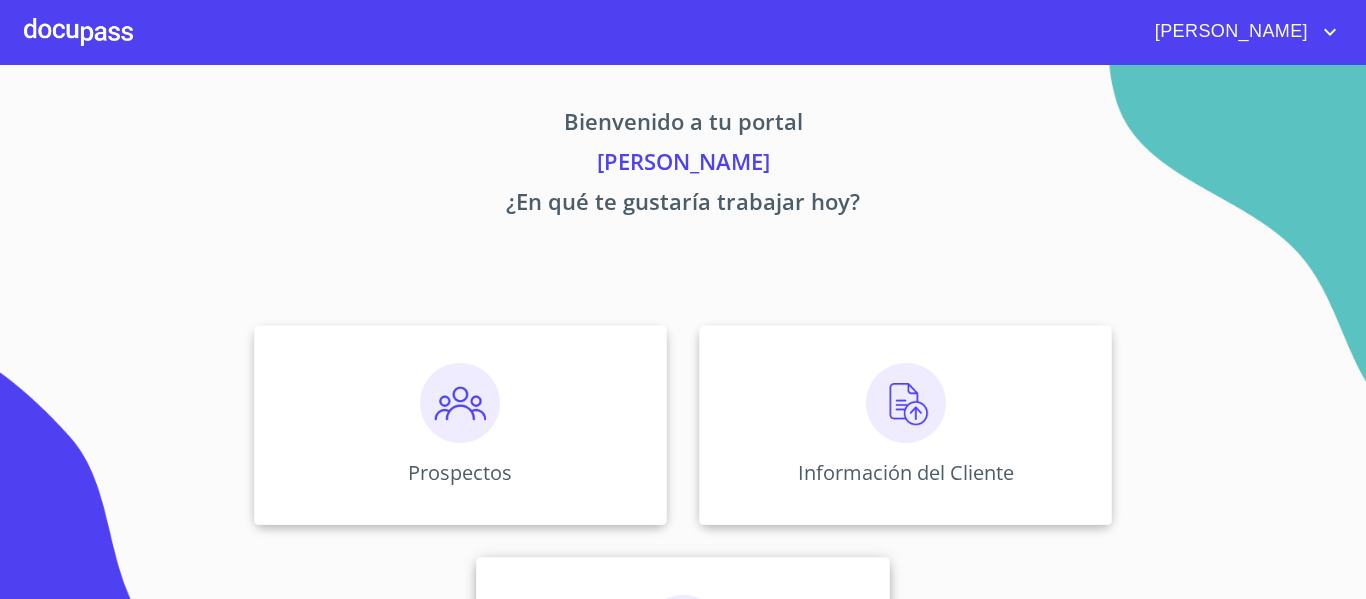 click on "Asignación de Ventas" at bounding box center (682, 657) 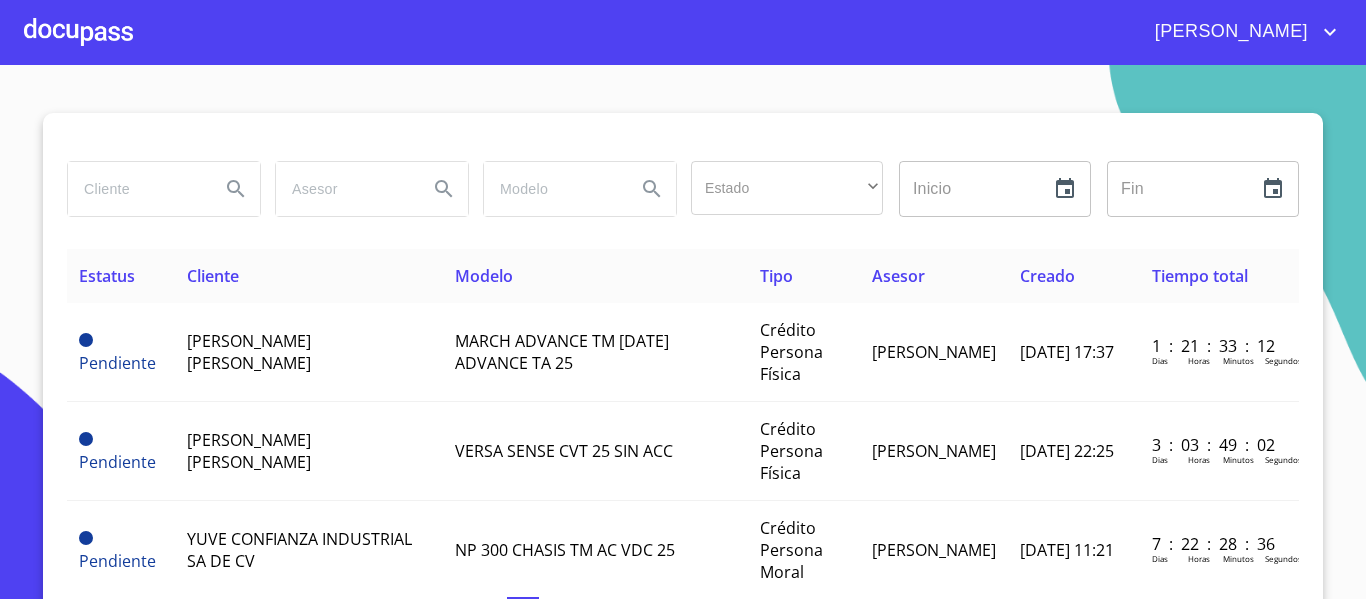 click at bounding box center [136, 189] 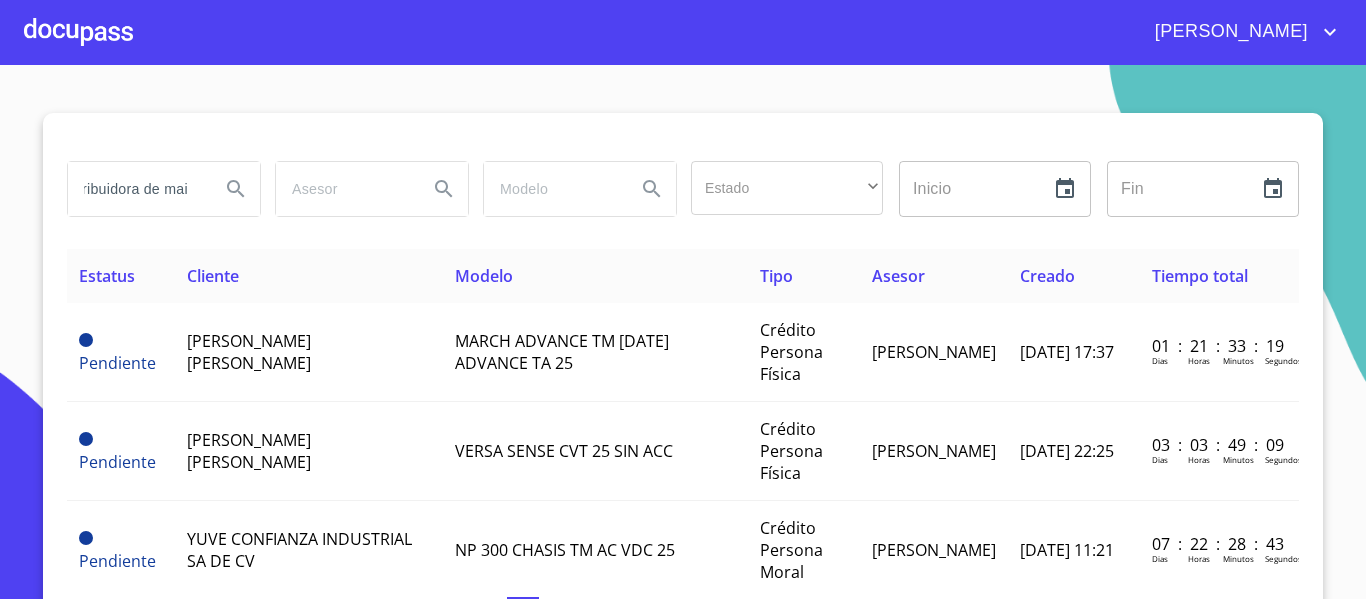 scroll, scrollTop: 0, scrollLeft: 32, axis: horizontal 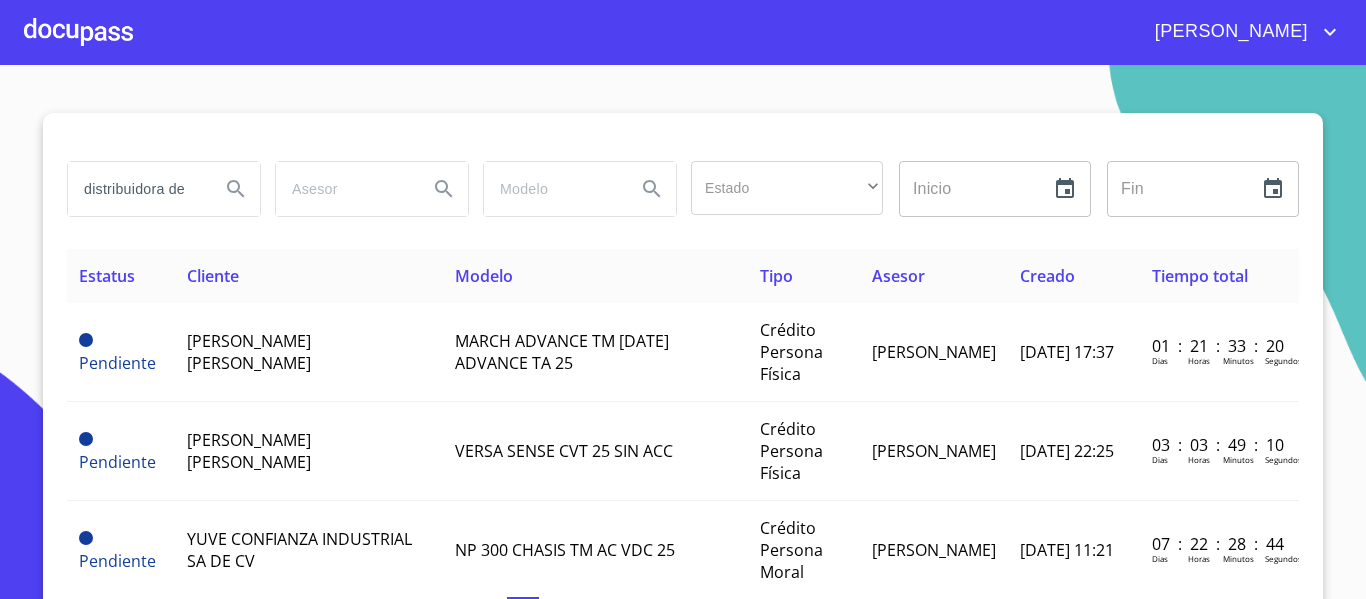 click 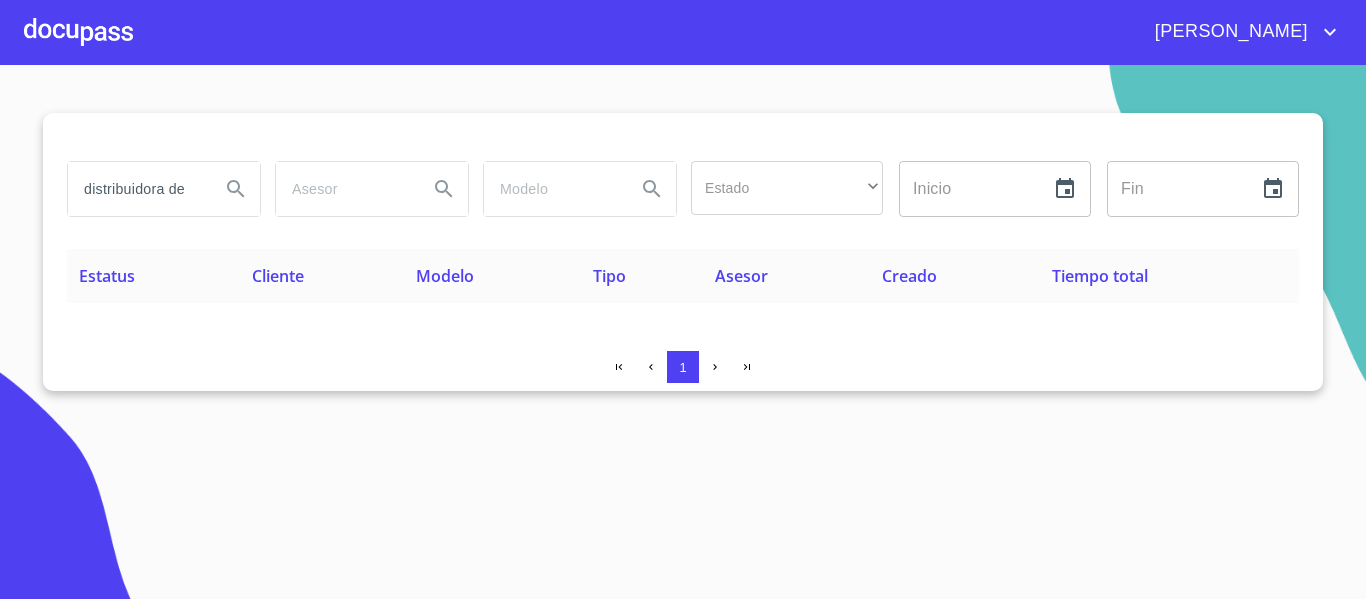 click on "distribuidora de maiz" at bounding box center (136, 189) 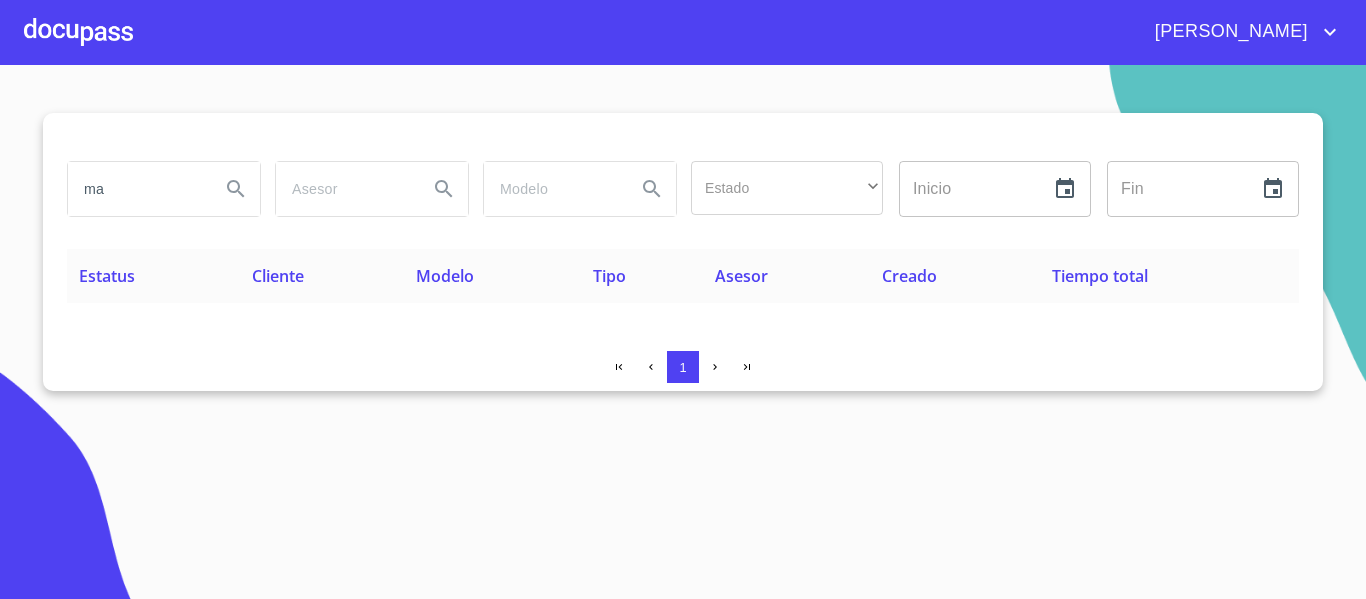 type on "m" 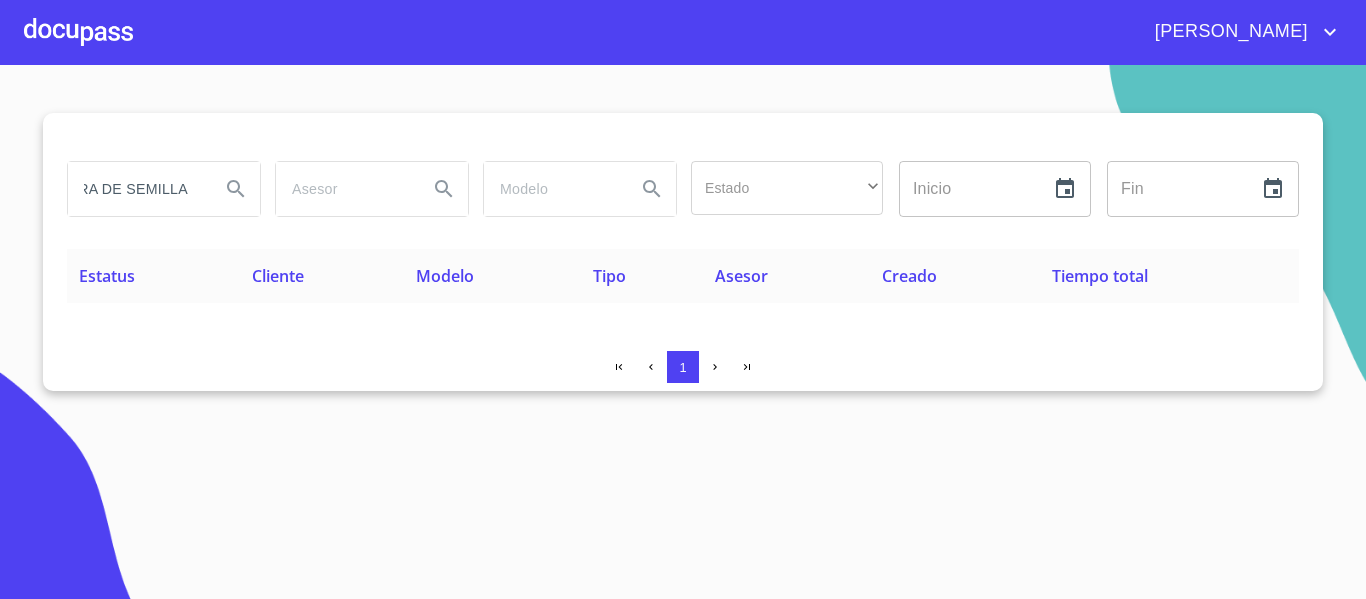 scroll, scrollTop: 0, scrollLeft: 109, axis: horizontal 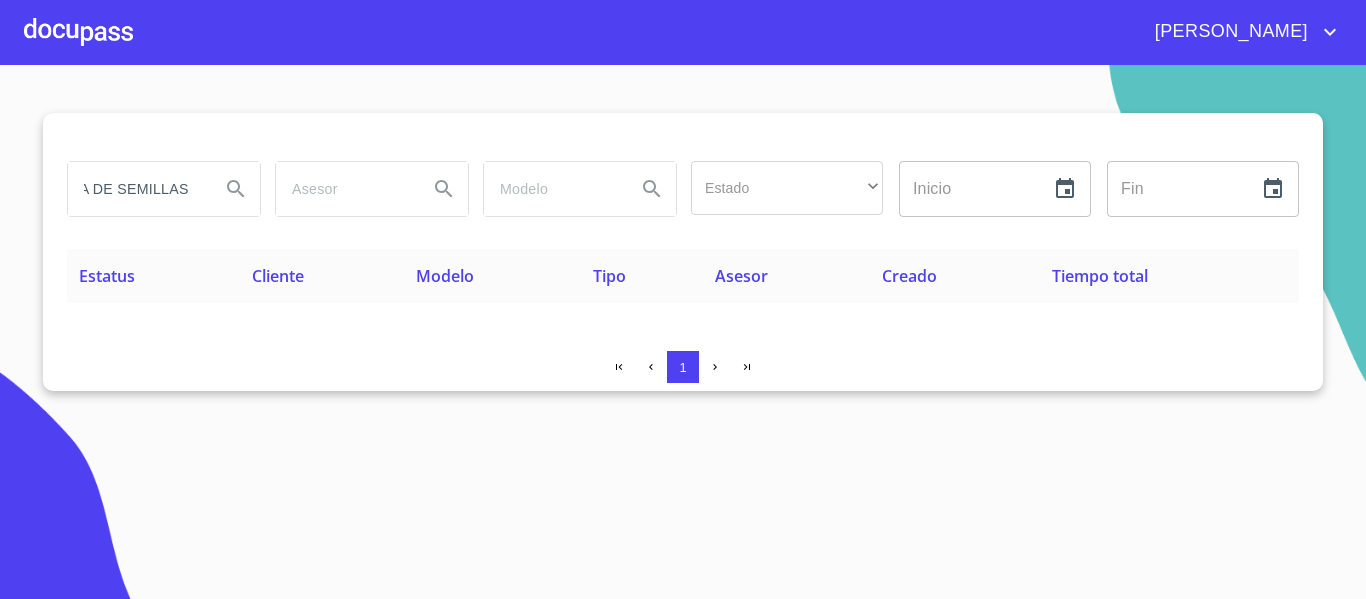 type on "DISTRIBUIDORA DE SEMILLAS" 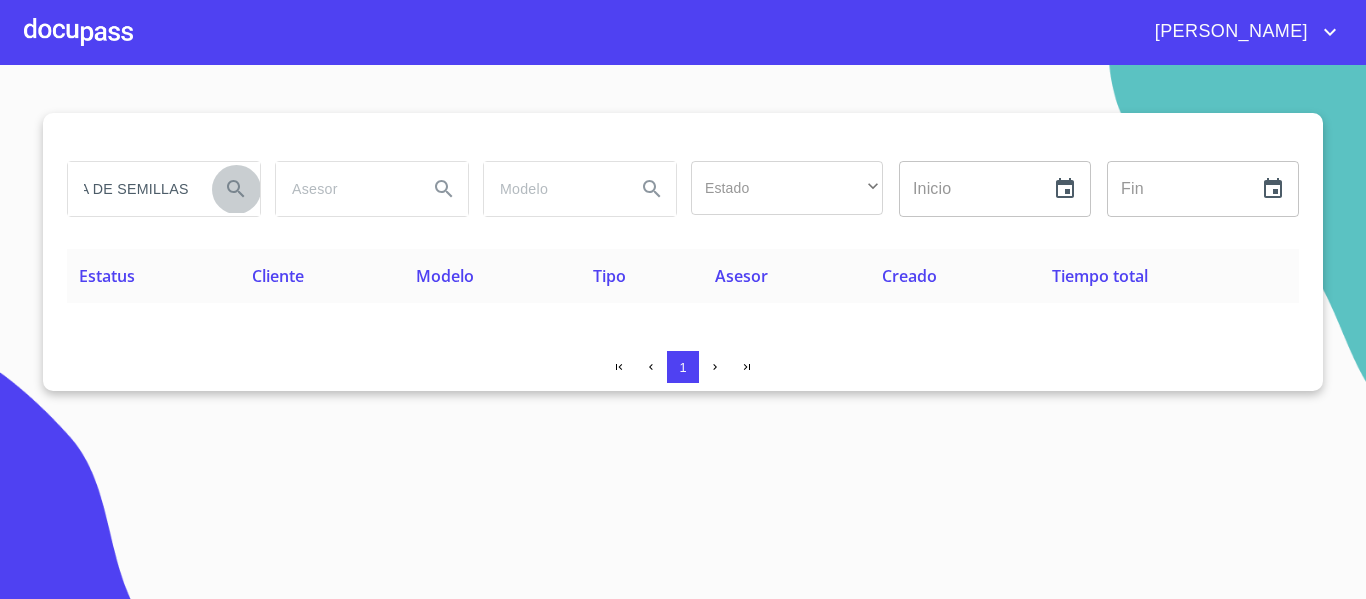 scroll, scrollTop: 0, scrollLeft: 0, axis: both 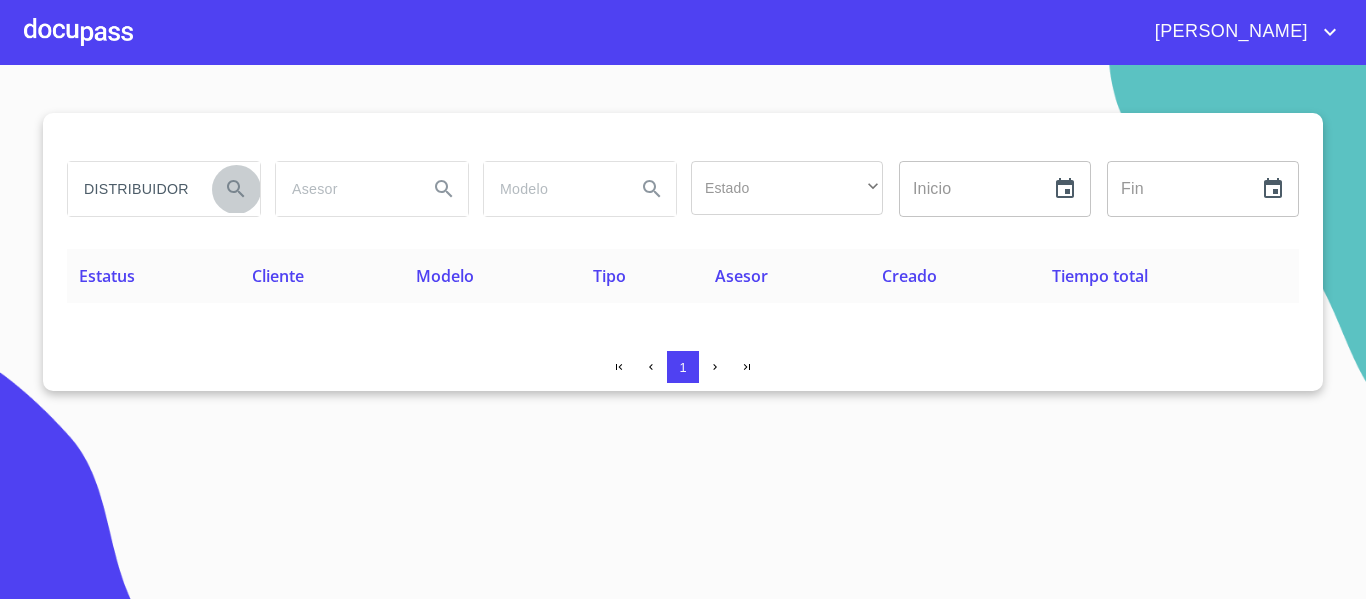 click 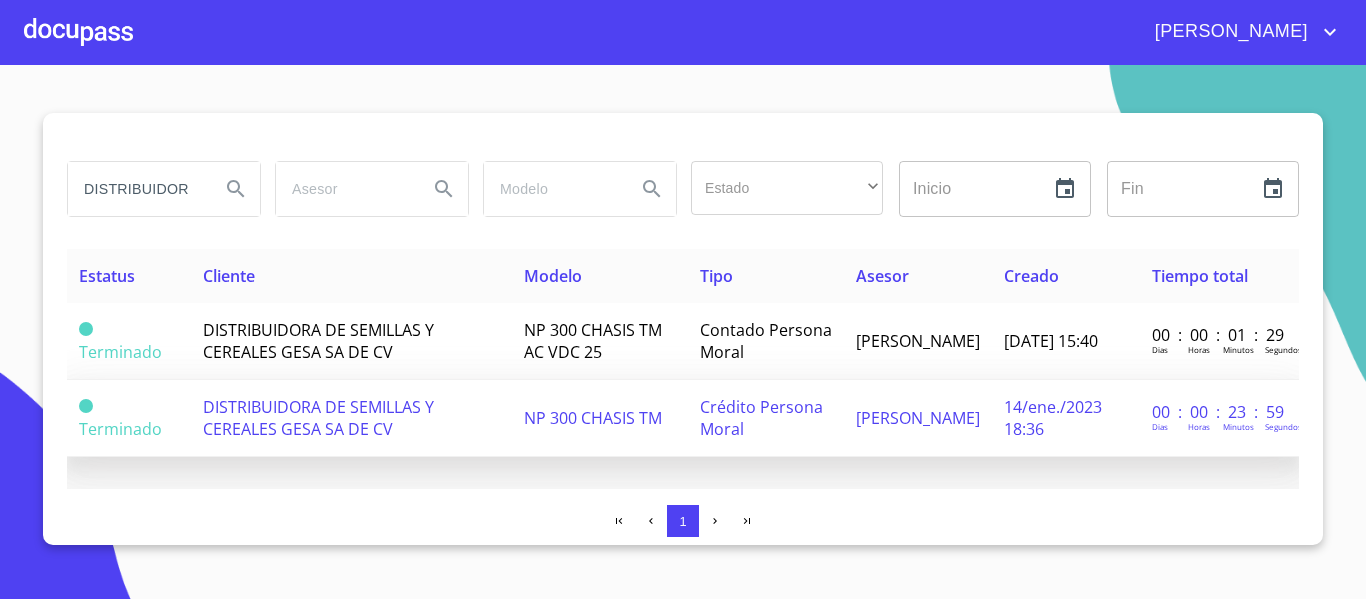 click on "NP 300 CHASIS TM" at bounding box center (593, 418) 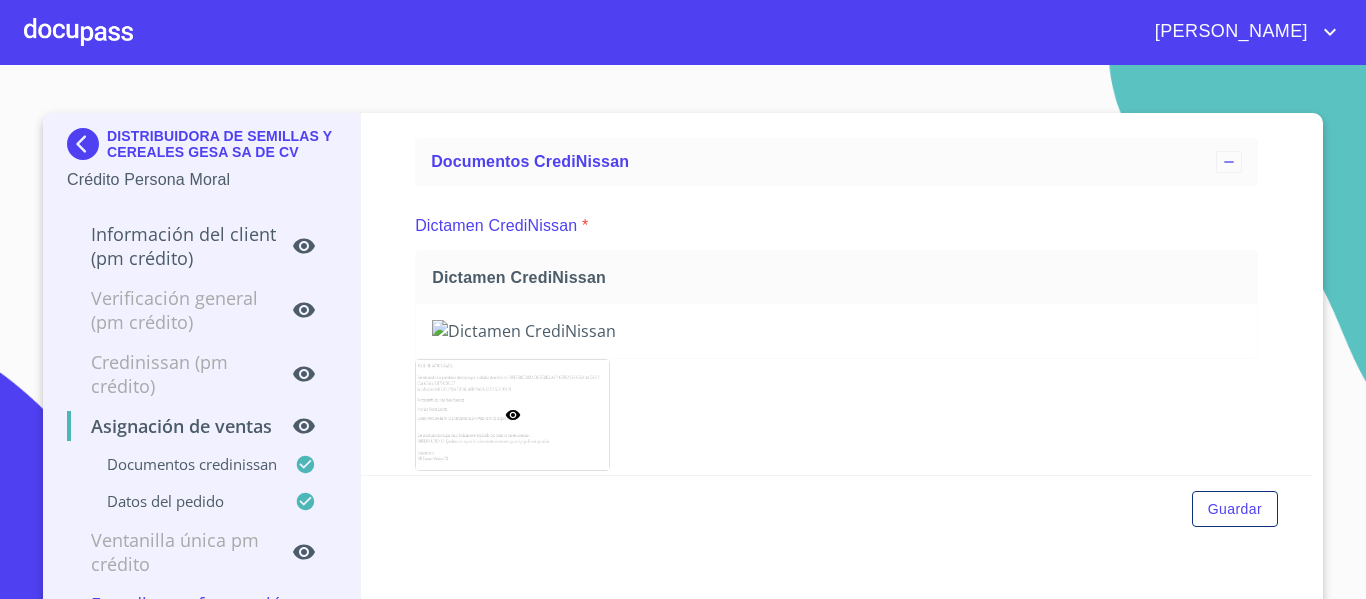 scroll, scrollTop: 0, scrollLeft: 0, axis: both 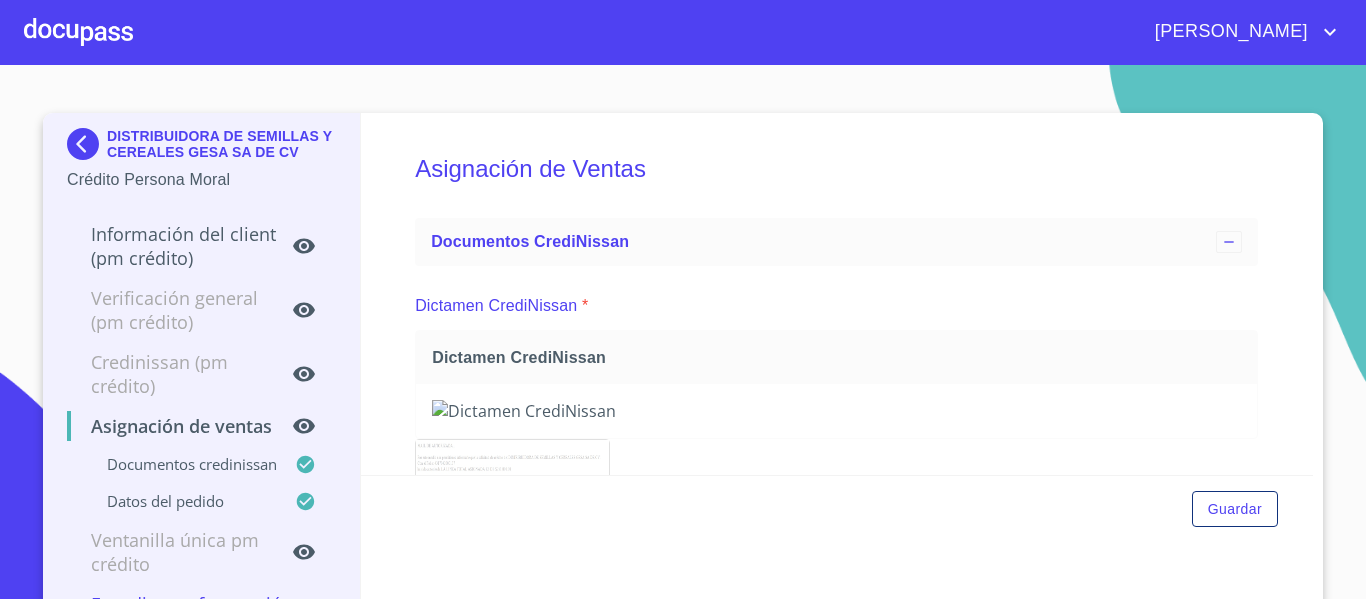 click at bounding box center (78, 32) 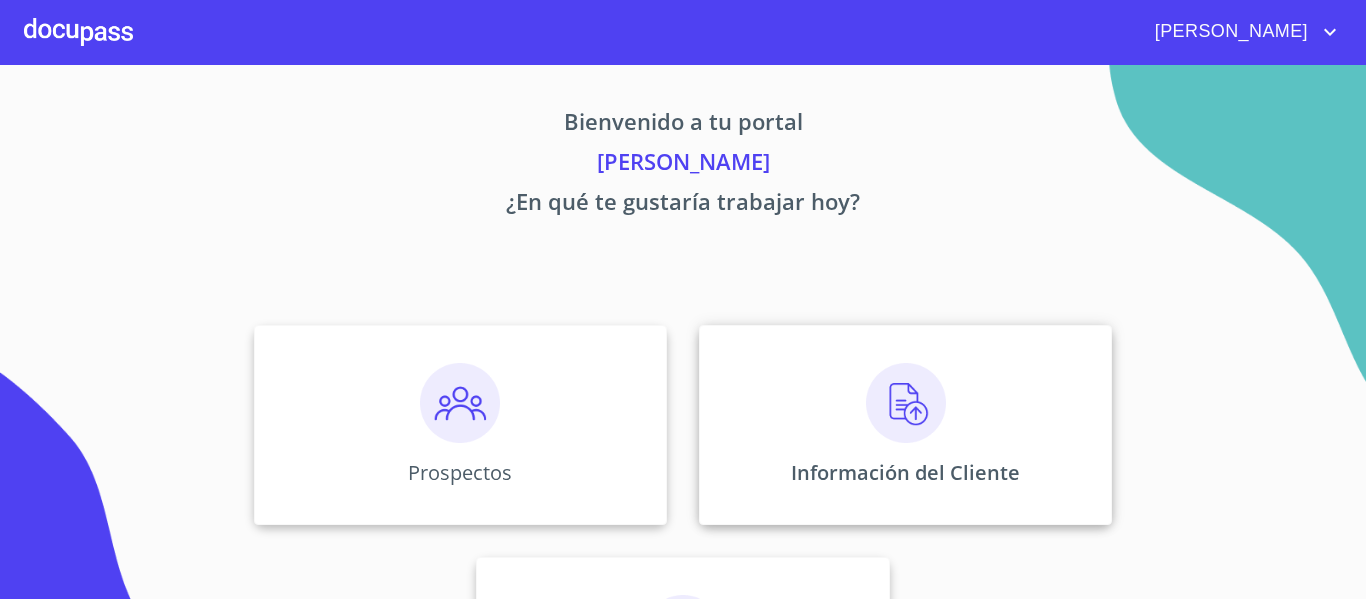click on "Información del Cliente" at bounding box center [905, 472] 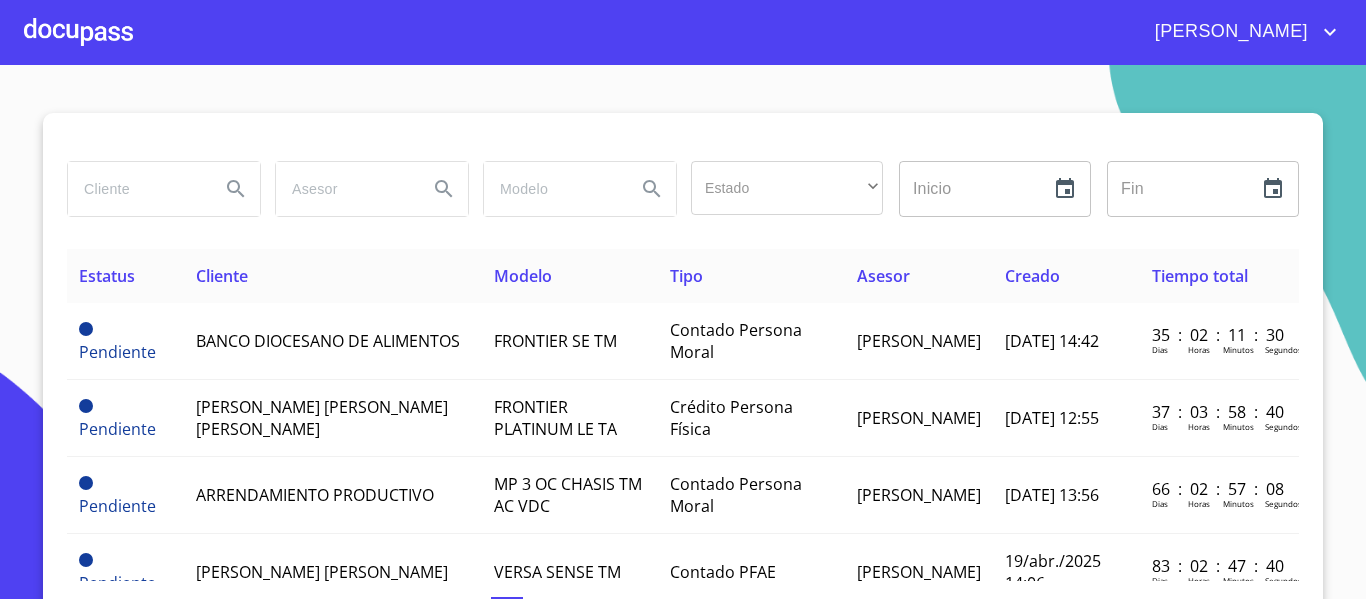 click at bounding box center (136, 189) 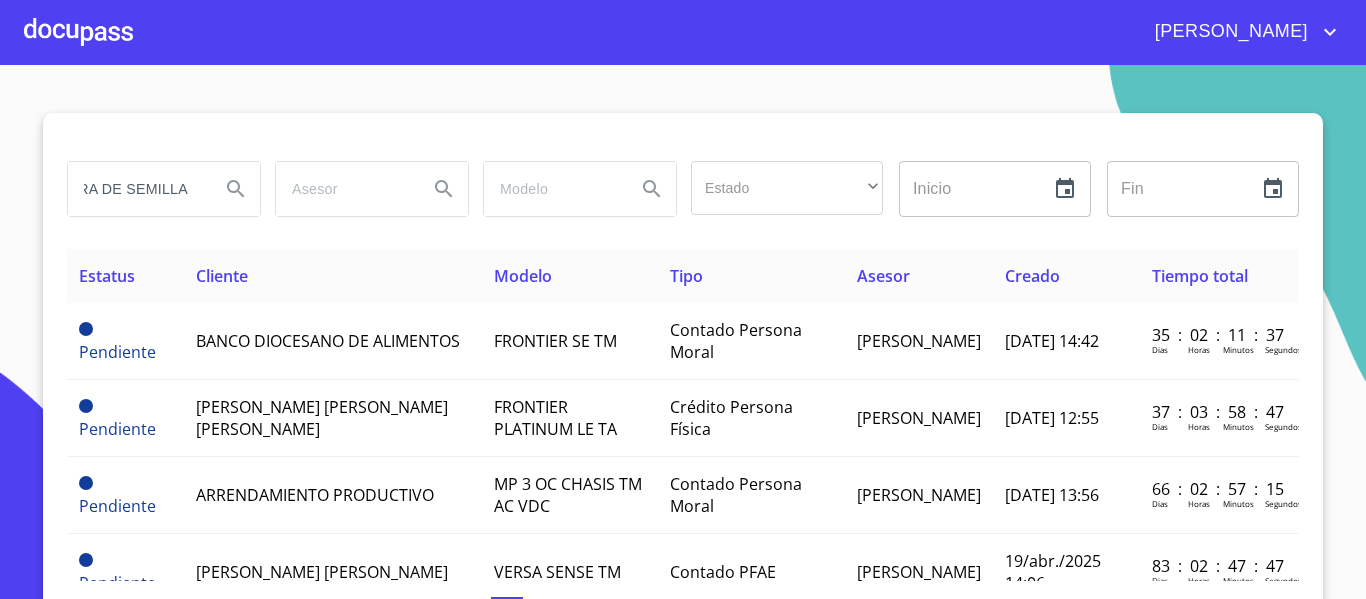 scroll, scrollTop: 0, scrollLeft: 110, axis: horizontal 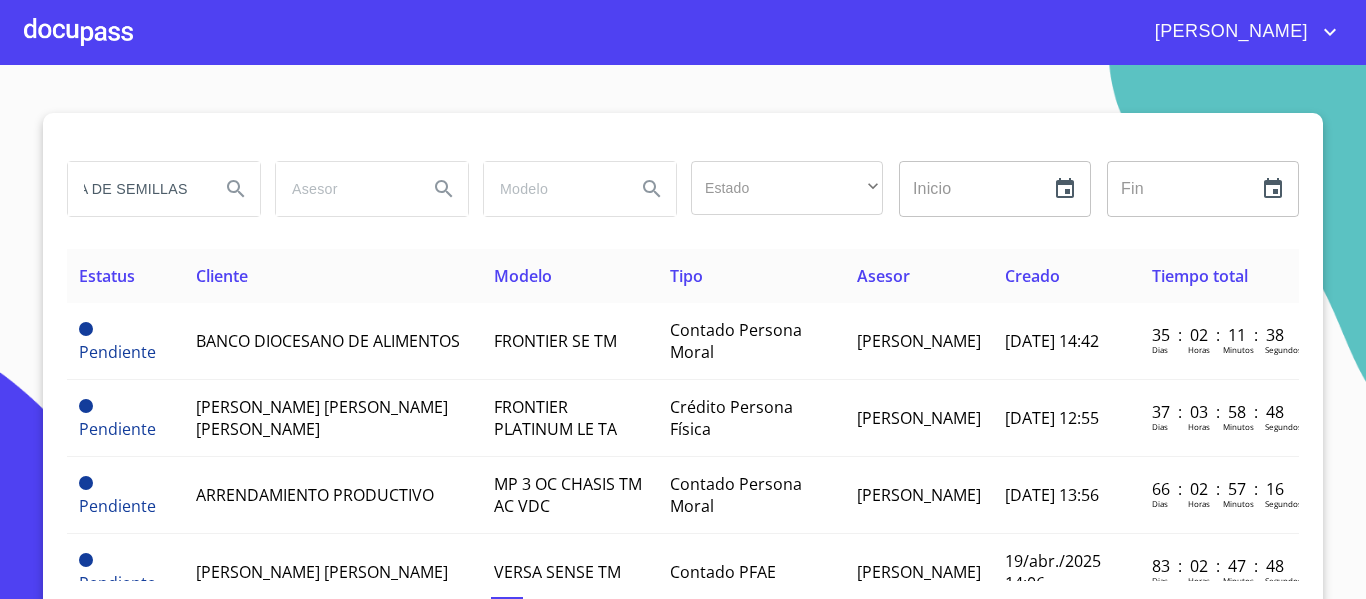 type on "DISTRIBUIDORA DE SEMILLAS" 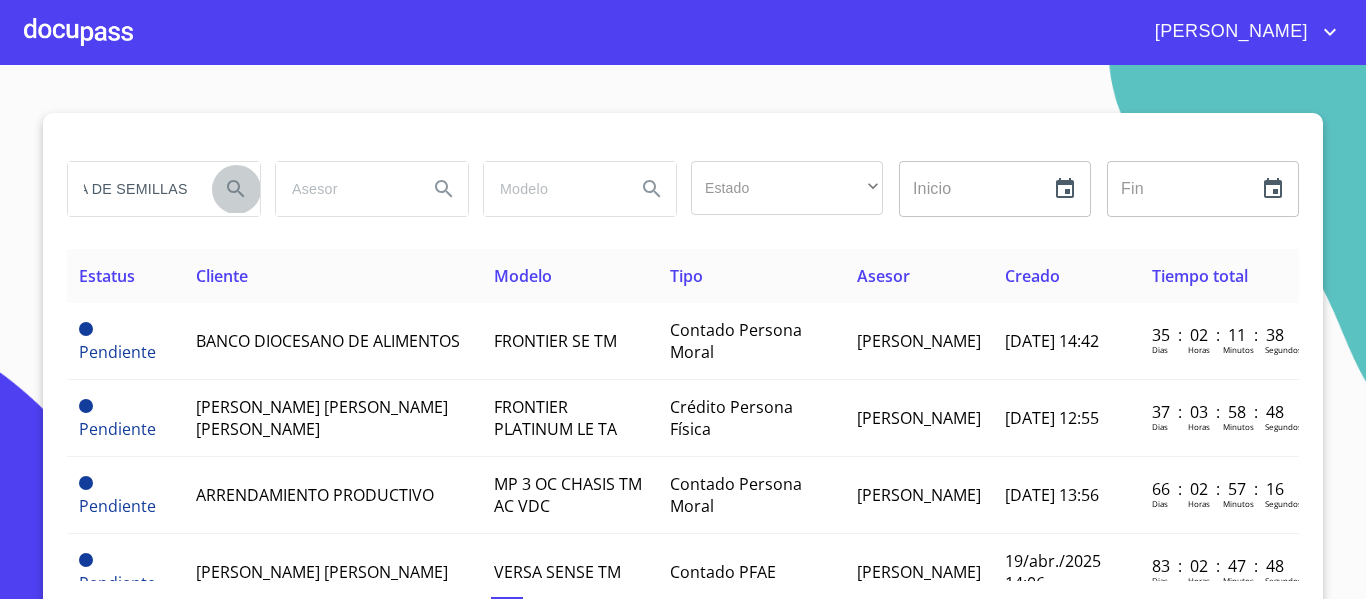 scroll, scrollTop: 0, scrollLeft: 0, axis: both 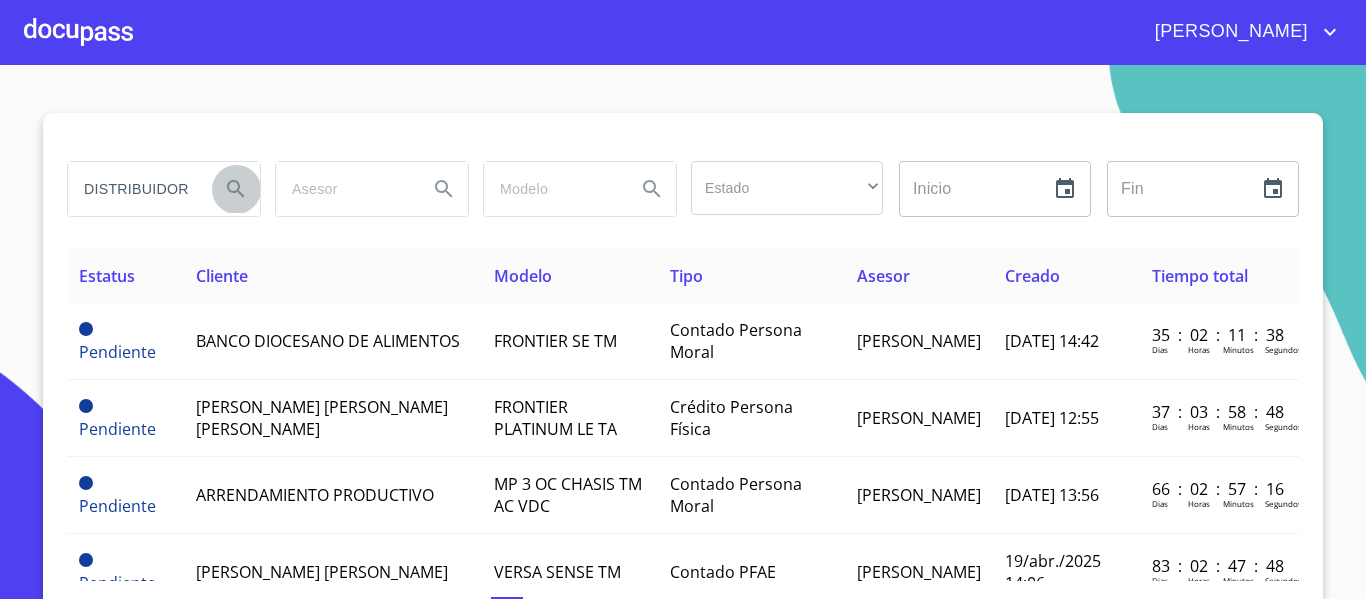 click 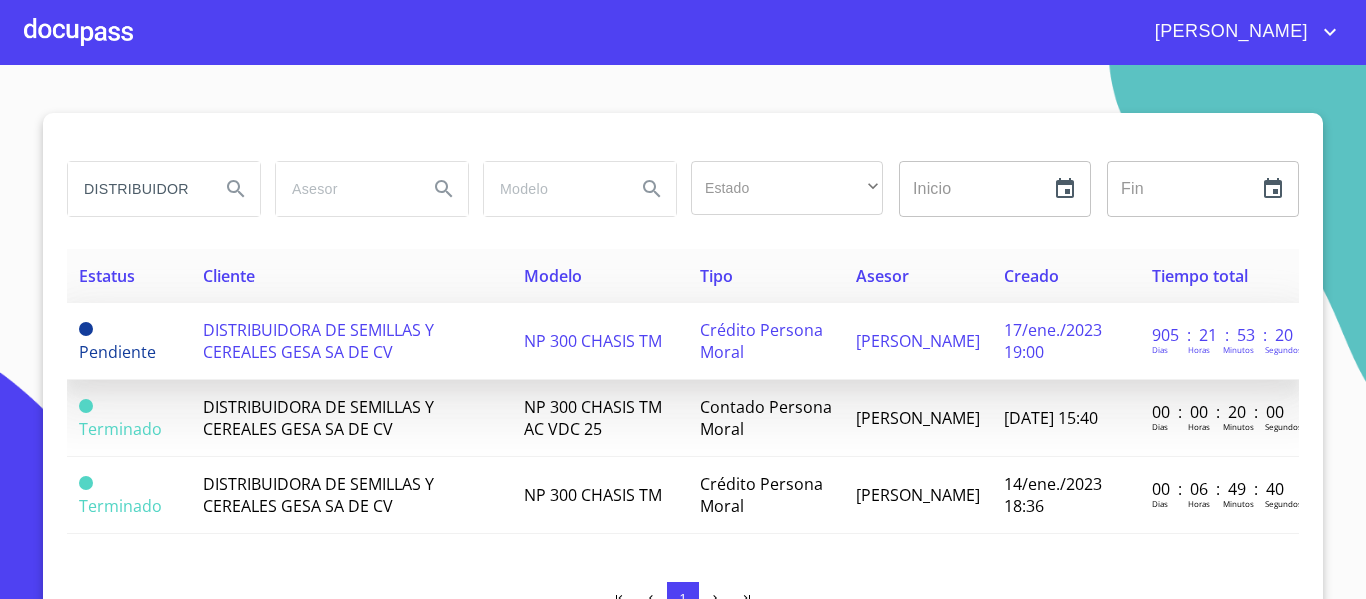 click on "DISTRIBUIDORA DE SEMILLAS Y CEREALES GESA SA DE CV" at bounding box center [318, 341] 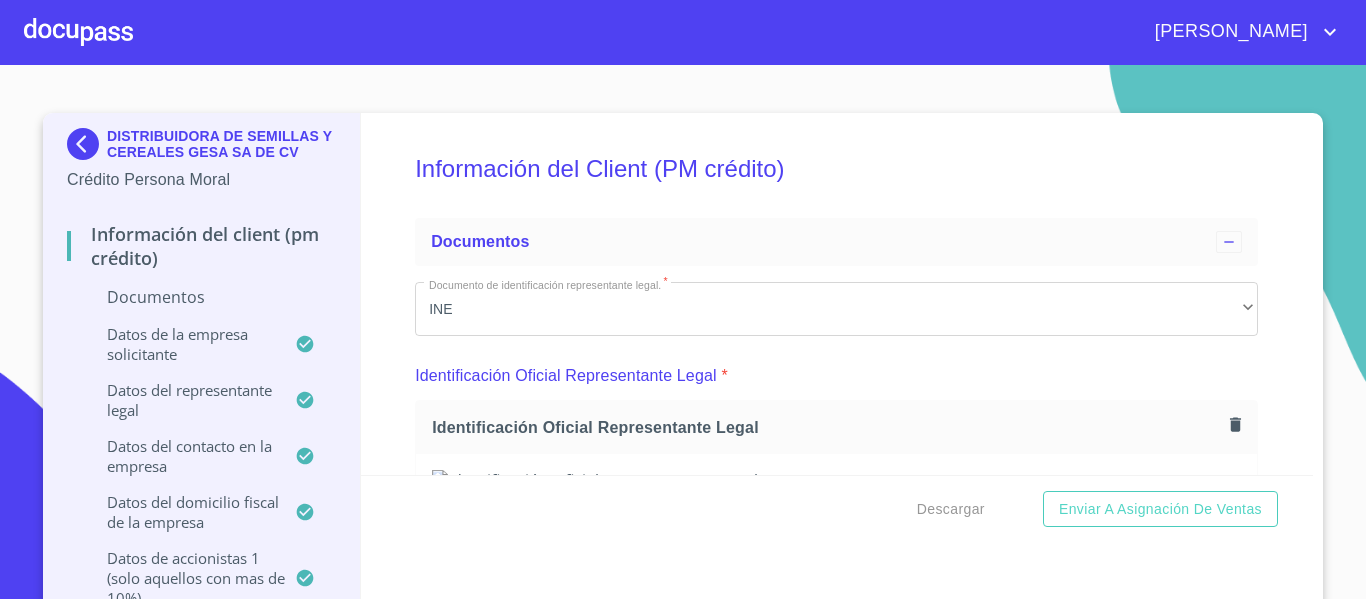 scroll, scrollTop: 67, scrollLeft: 0, axis: vertical 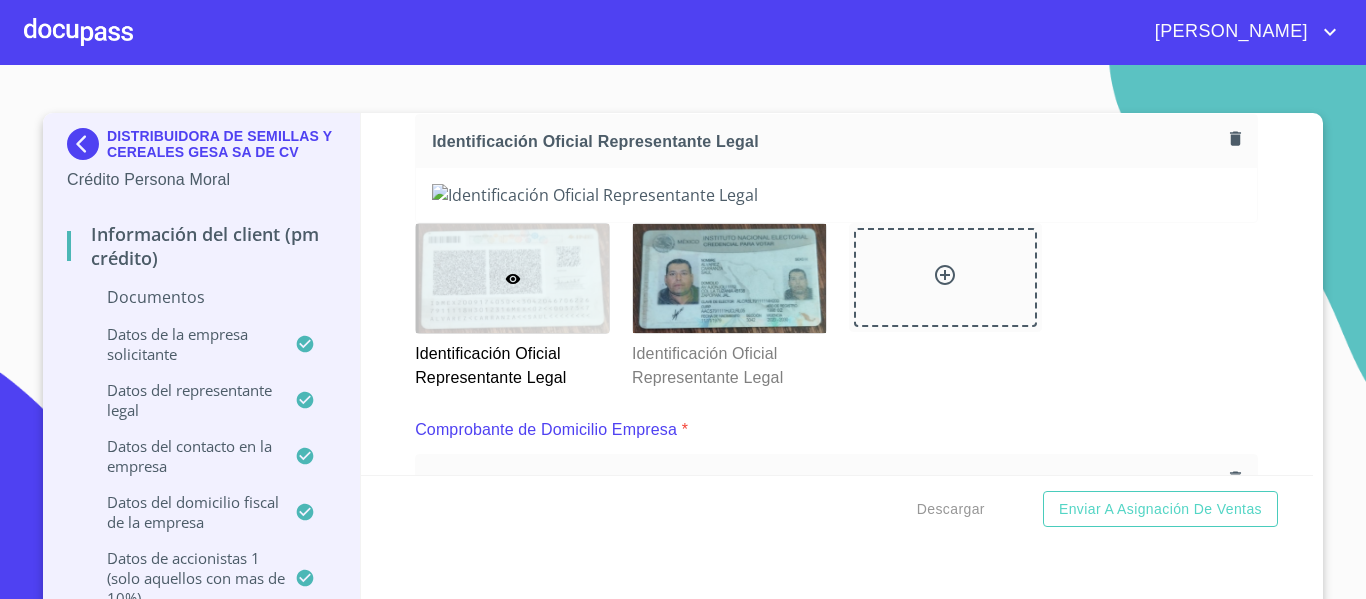 click 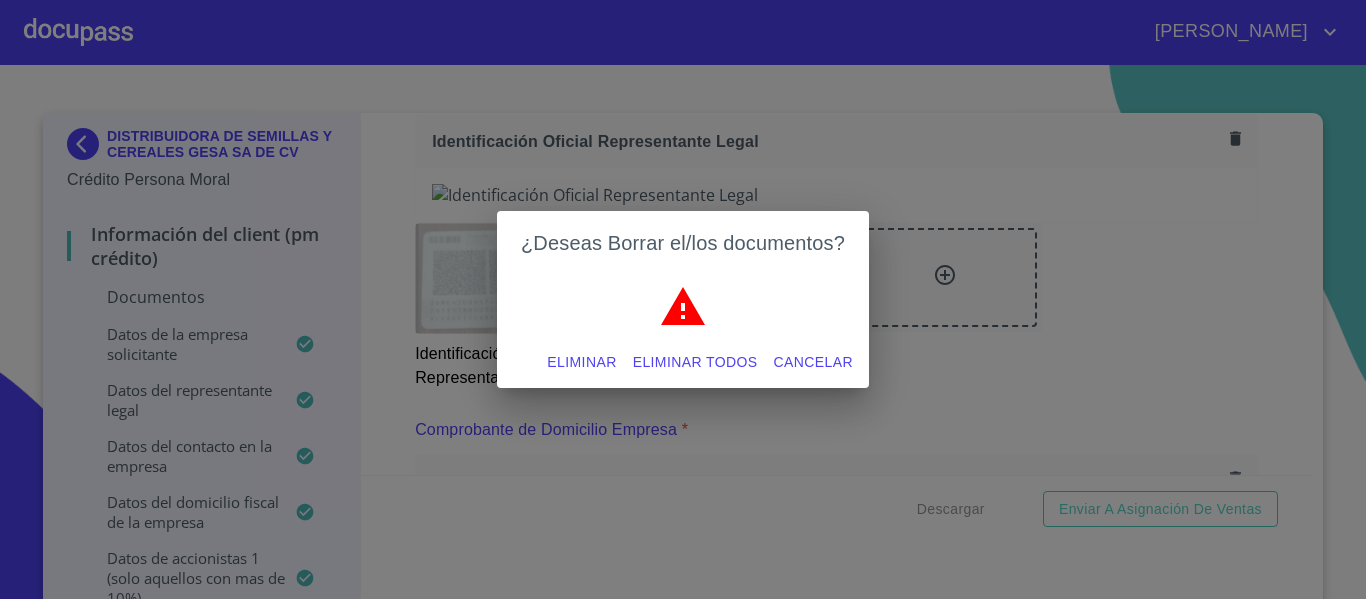 click on "Eliminar" at bounding box center [581, 362] 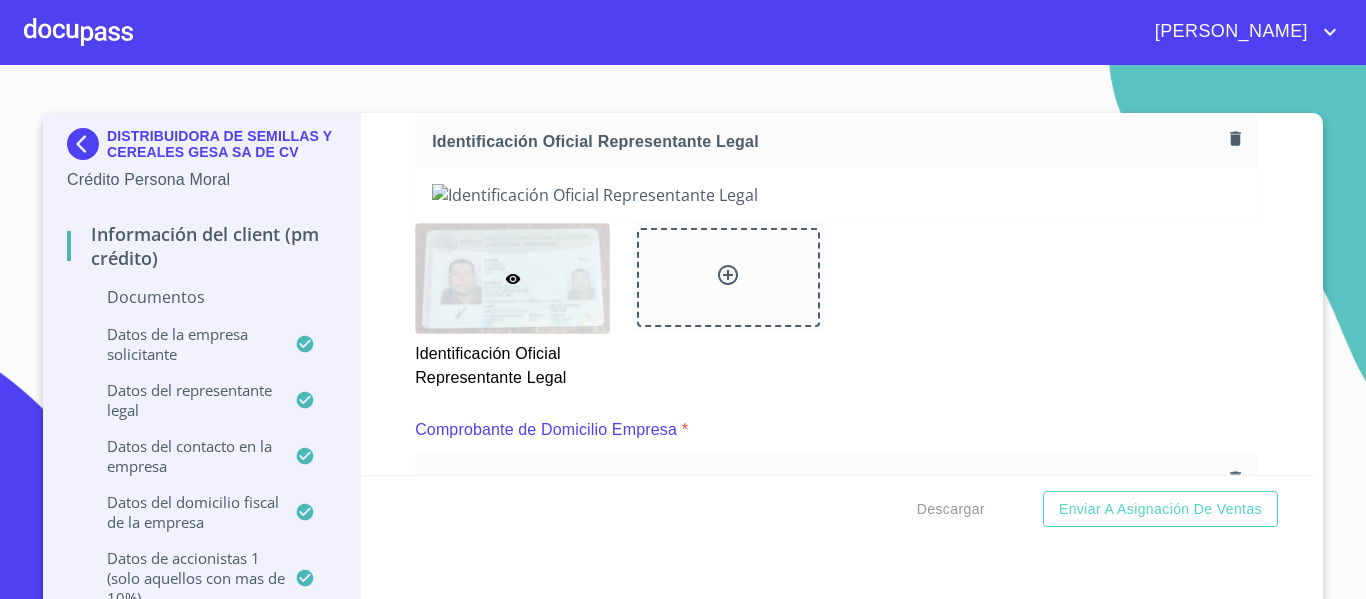 click 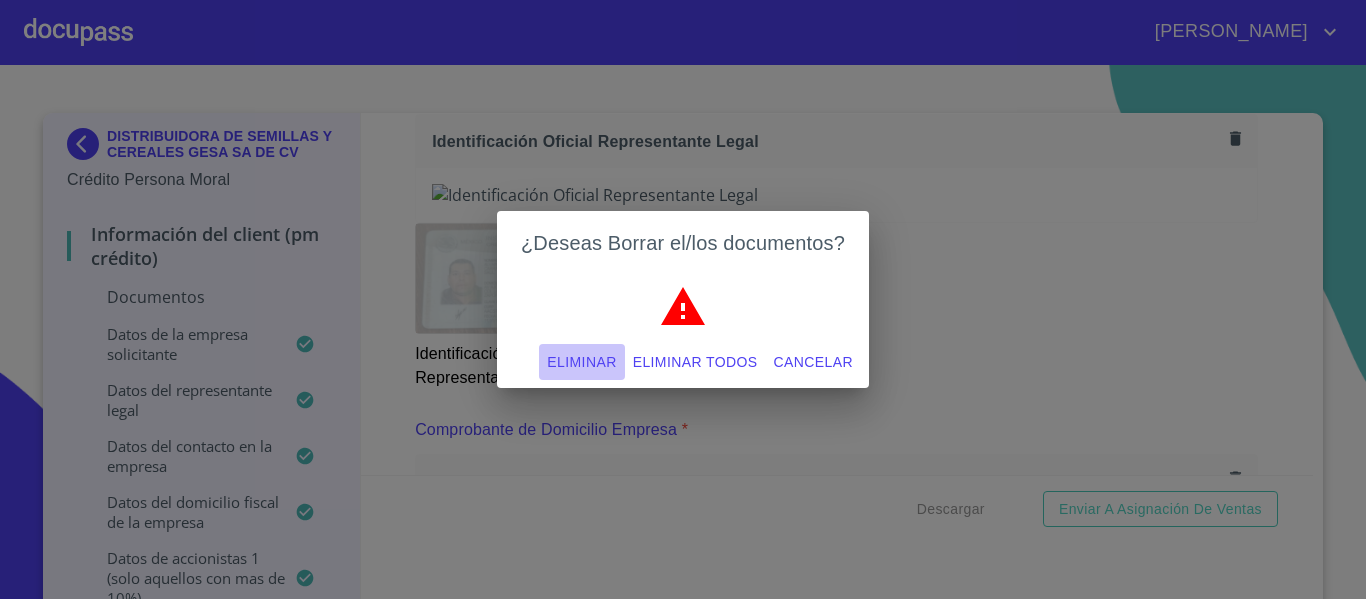 click on "Eliminar" at bounding box center [581, 362] 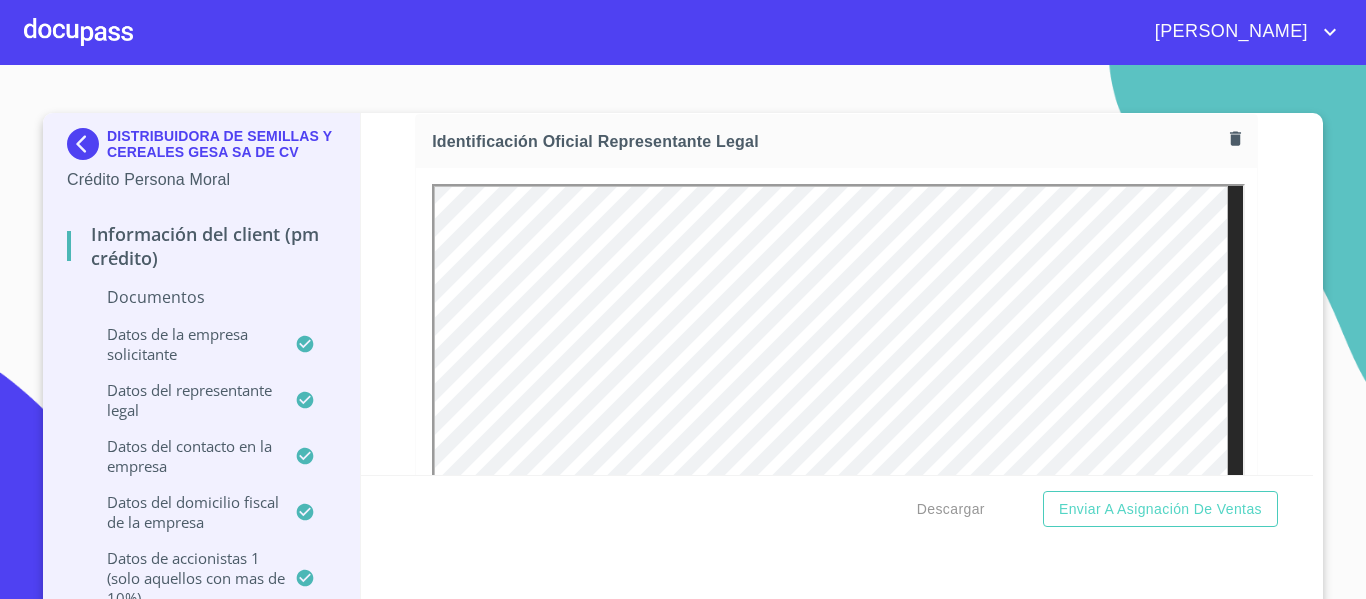 scroll, scrollTop: 0, scrollLeft: 0, axis: both 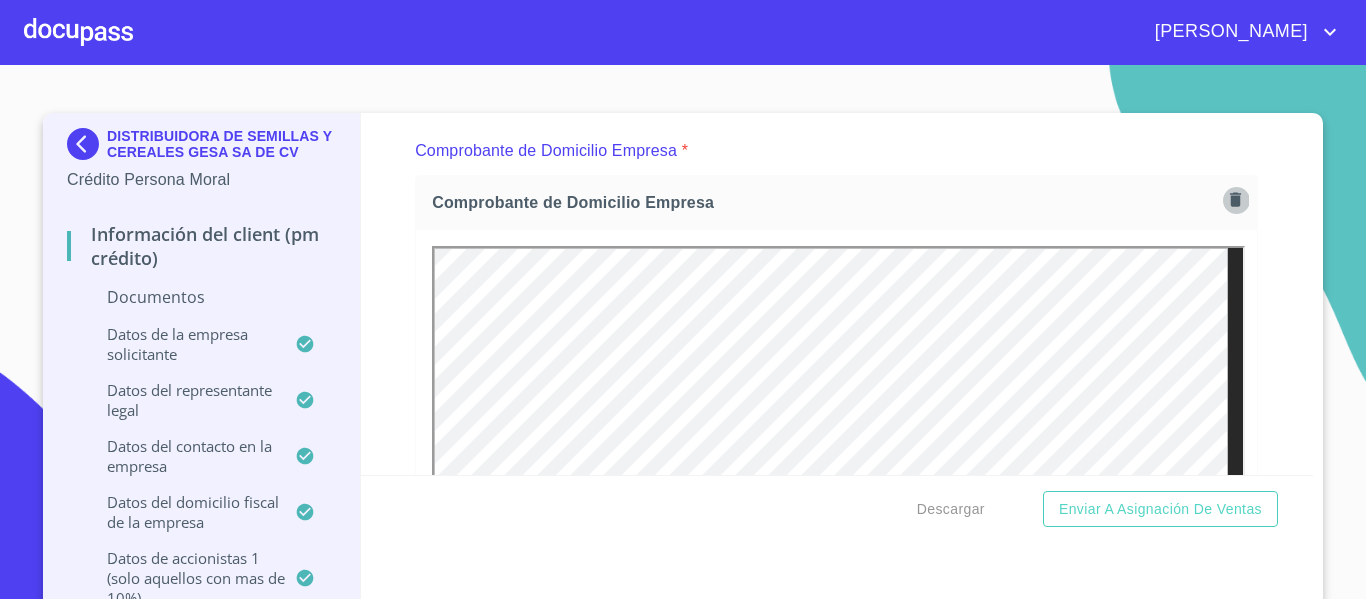 click 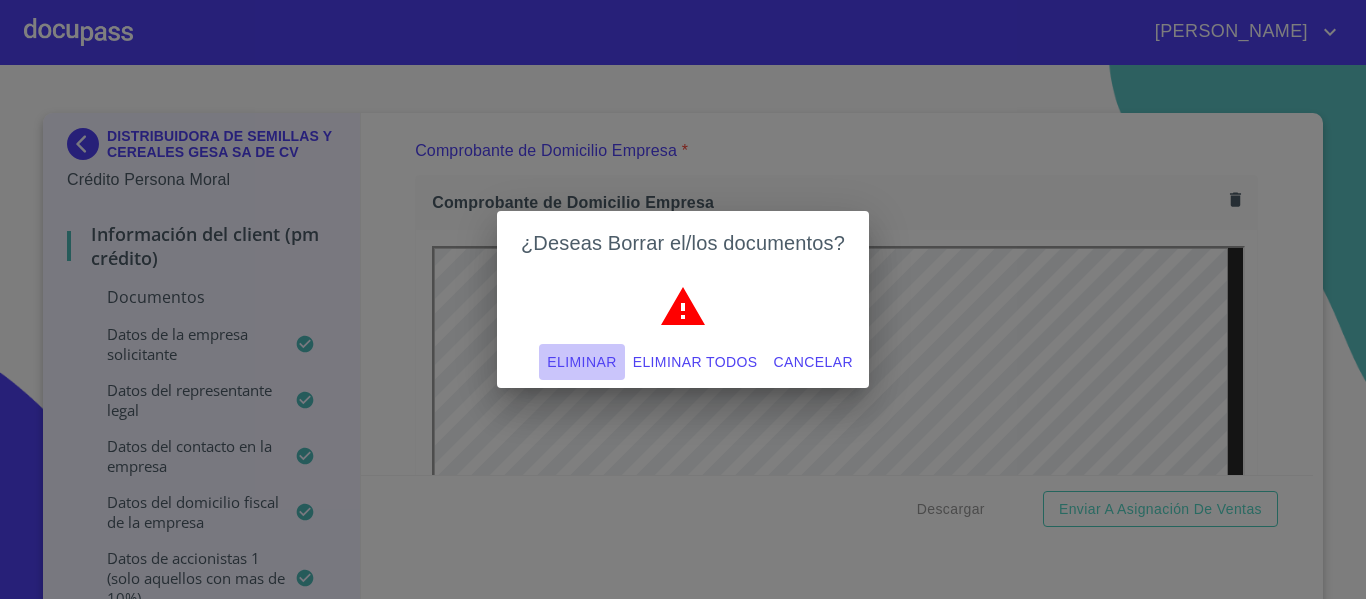 click on "Eliminar" at bounding box center (581, 362) 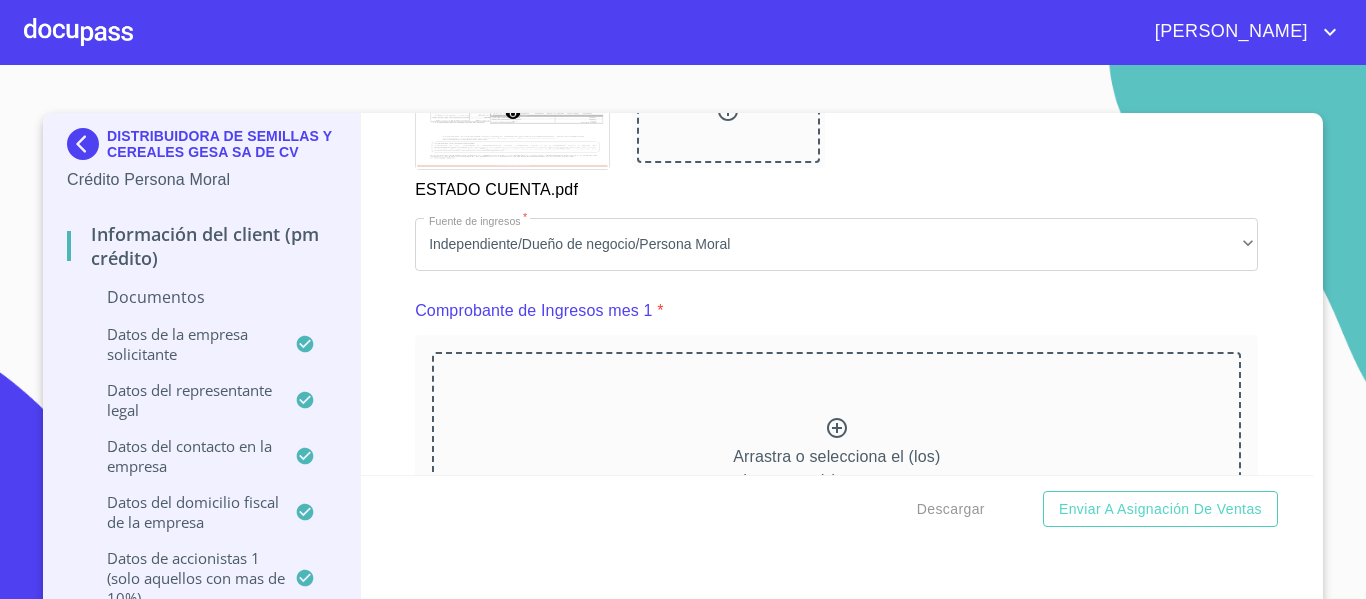 scroll, scrollTop: 1953, scrollLeft: 0, axis: vertical 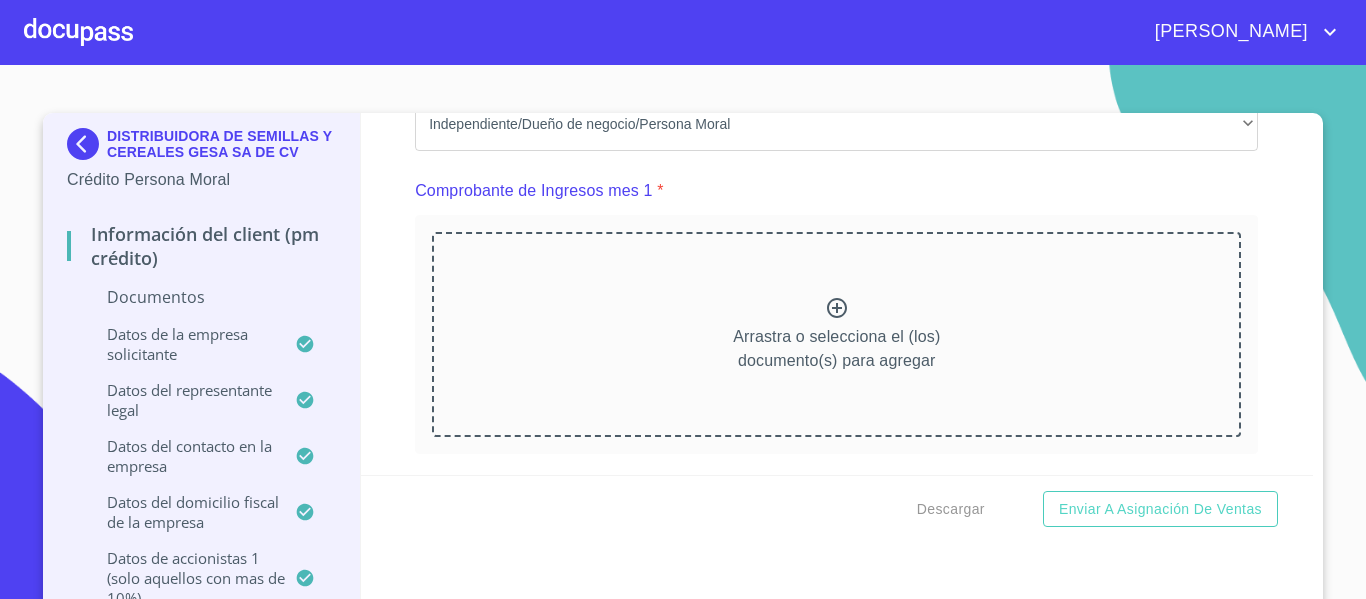 click at bounding box center [87, 144] 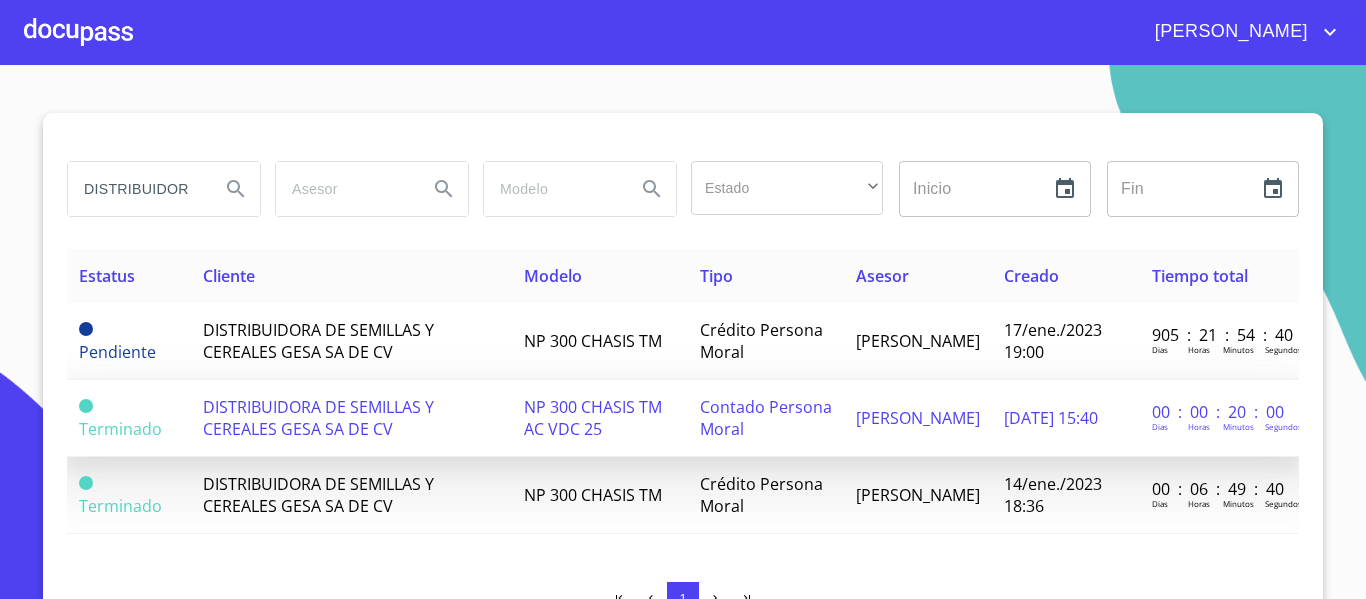 click on "DISTRIBUIDORA DE SEMILLAS Y CEREALES GESA SA DE CV" at bounding box center (318, 418) 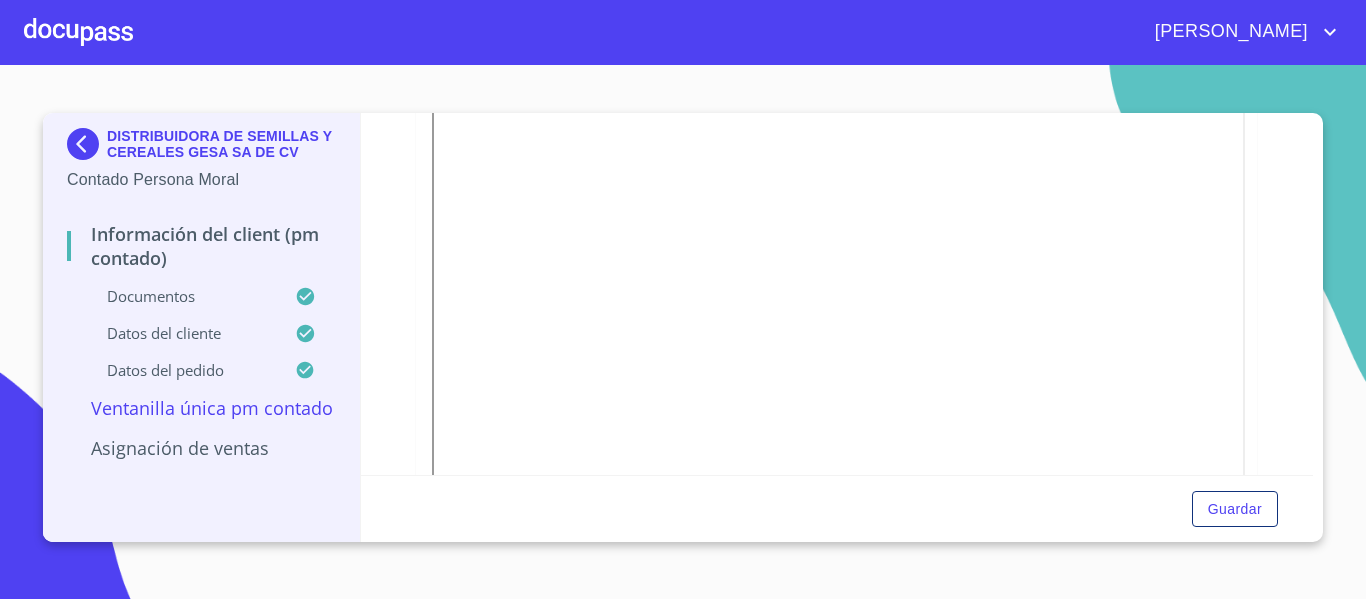 scroll, scrollTop: 600, scrollLeft: 0, axis: vertical 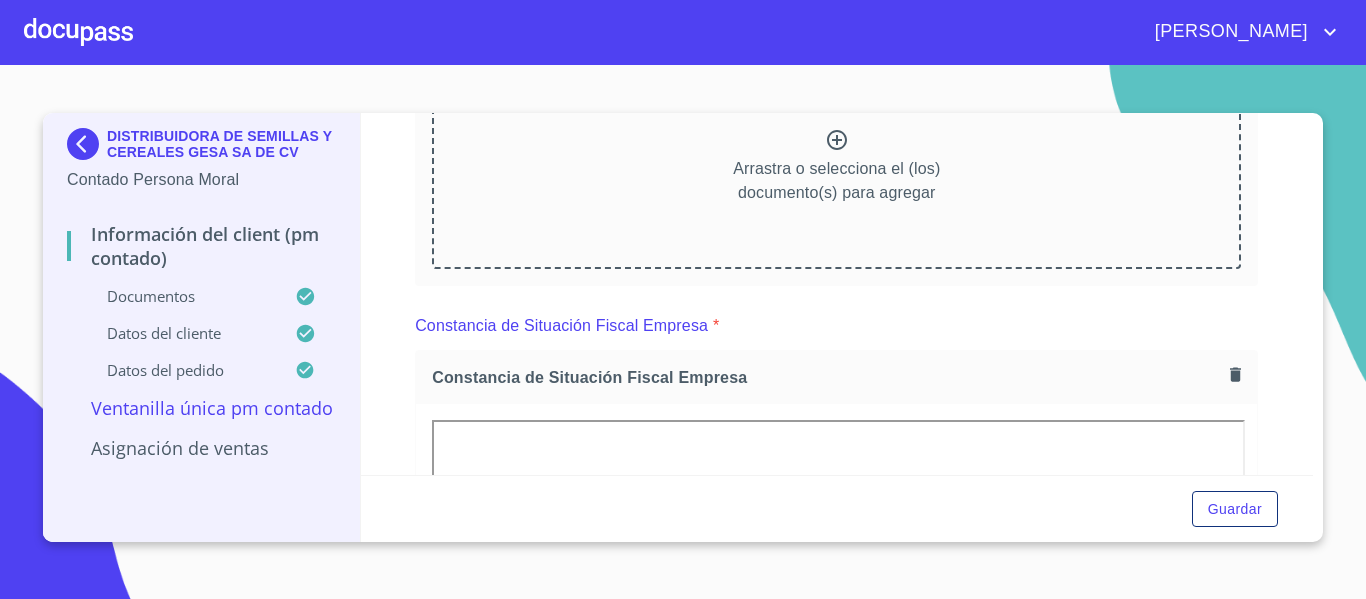 click on "Información del Client (PM contado)   Documentos Documento de identificación representante legal.   * INE ​ Identificación Oficial Representante Legal * Identificación Oficial Representante Legal Identificación Oficial Representante Legal Comprobante de Domicilio Empresa * Arrastra o selecciona el (los) documento(s) para agregar [PERSON_NAME] de Situación Fiscal Empresa * [PERSON_NAME] de Situación Fiscal Empresa [PERSON_NAME] de Situación Fiscal Empresa Acta Constitutiva con poderes * Arrastra o selecciona el (los) documento(s) para agregar CURP Representante Legal * CURP Representante Legal CURP Representante Legal [PERSON_NAME] de situación fiscal [PERSON_NAME] de situación fiscal [PERSON_NAME] de situación fiscal Datos del cliente Nombre de la Empresa distribuidora de semillas y cereales gesa sa de cv ​ Domicilio completo (Calle, Av. o Vía)   * [STREET_ADDRESS][PERSON_NAME] ​ Nombre Representante Legal [PERSON_NAME] [PERSON_NAME] ​ MXN Celular   * [PHONE_NUMBER]" at bounding box center [837, 294] 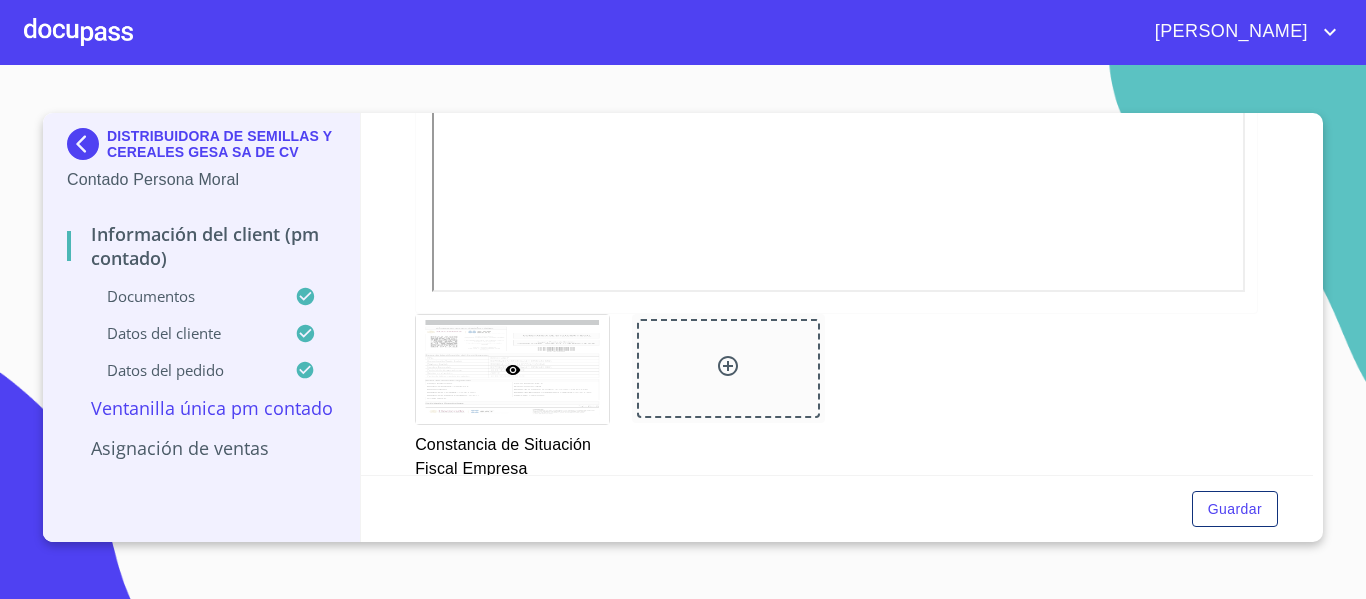 click on "Información del Client (PM contado)   Documentos Documento de identificación representante legal.   * INE ​ Identificación Oficial Representante Legal * Identificación Oficial Representante Legal Identificación Oficial Representante Legal Comprobante de Domicilio Empresa * Arrastra o selecciona el (los) documento(s) para agregar [PERSON_NAME] de Situación Fiscal Empresa * [PERSON_NAME] de Situación Fiscal Empresa [PERSON_NAME] de Situación Fiscal Empresa Acta Constitutiva con poderes * Arrastra o selecciona el (los) documento(s) para agregar CURP Representante Legal * CURP Representante Legal CURP Representante Legal [PERSON_NAME] de situación fiscal [PERSON_NAME] de situación fiscal [PERSON_NAME] de situación fiscal Datos del cliente Nombre de la Empresa distribuidora de semillas y cereales gesa sa de cv ​ Domicilio completo (Calle, Av. o Vía)   * [STREET_ADDRESS][PERSON_NAME] ​ Nombre Representante Legal [PERSON_NAME] [PERSON_NAME] ​ MXN Celular   * [PHONE_NUMBER]" at bounding box center (837, 294) 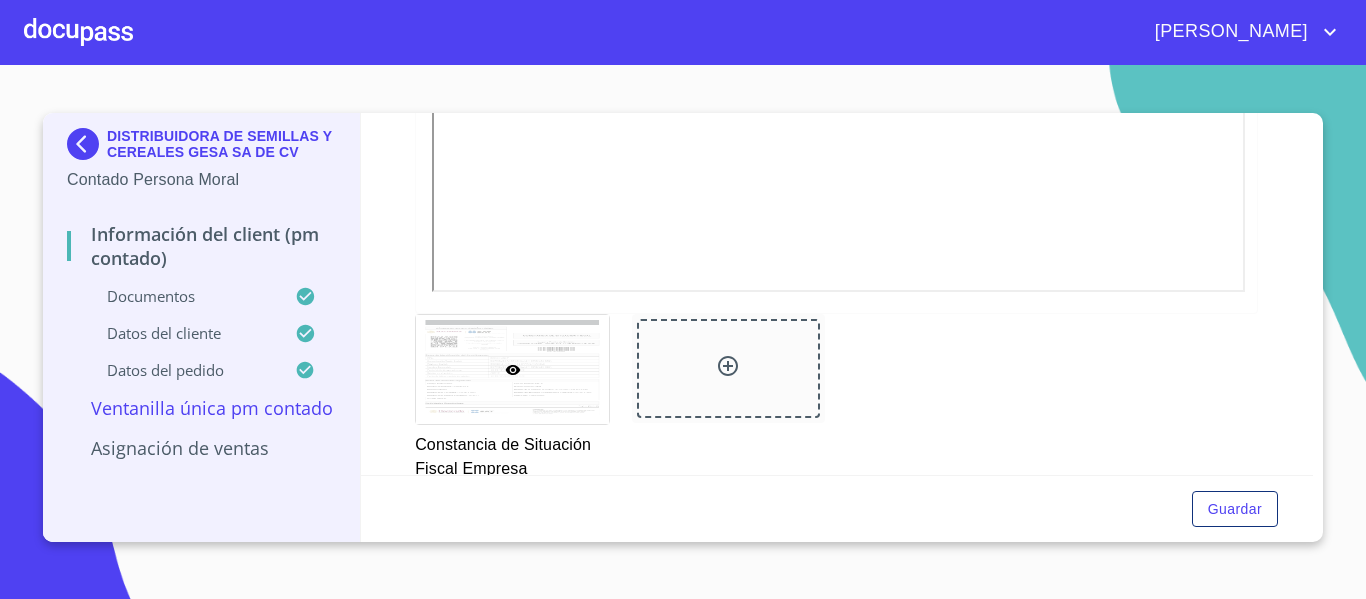 scroll, scrollTop: 1734, scrollLeft: 0, axis: vertical 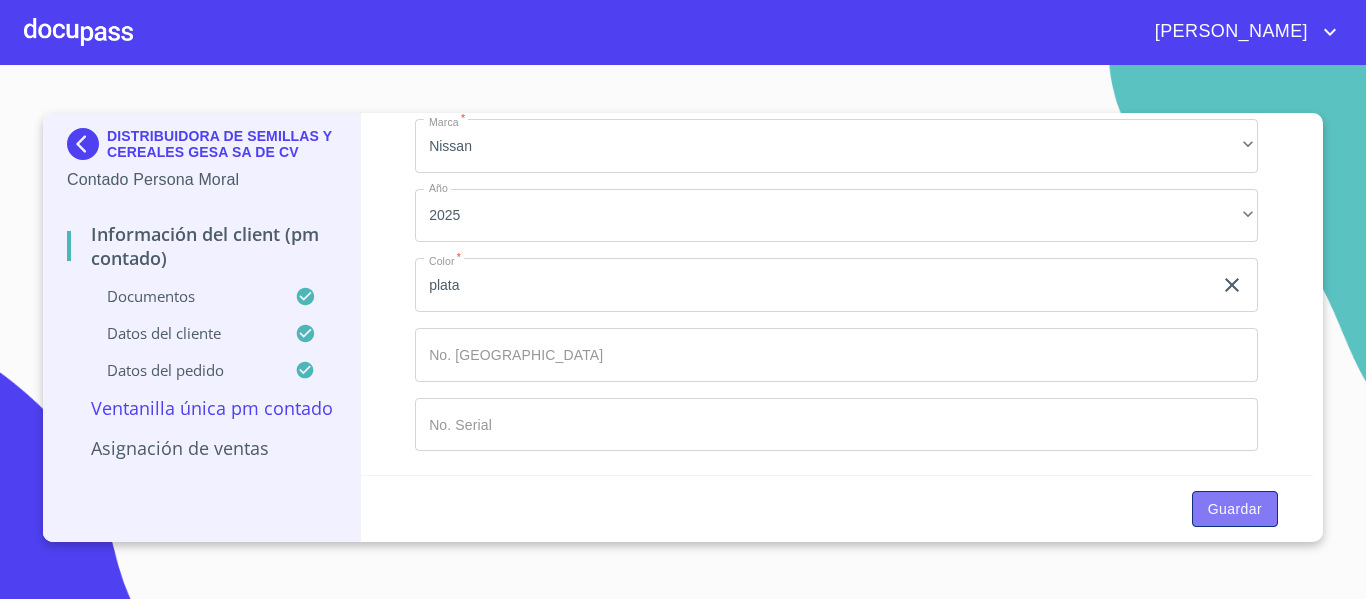click on "Guardar" at bounding box center (1235, 509) 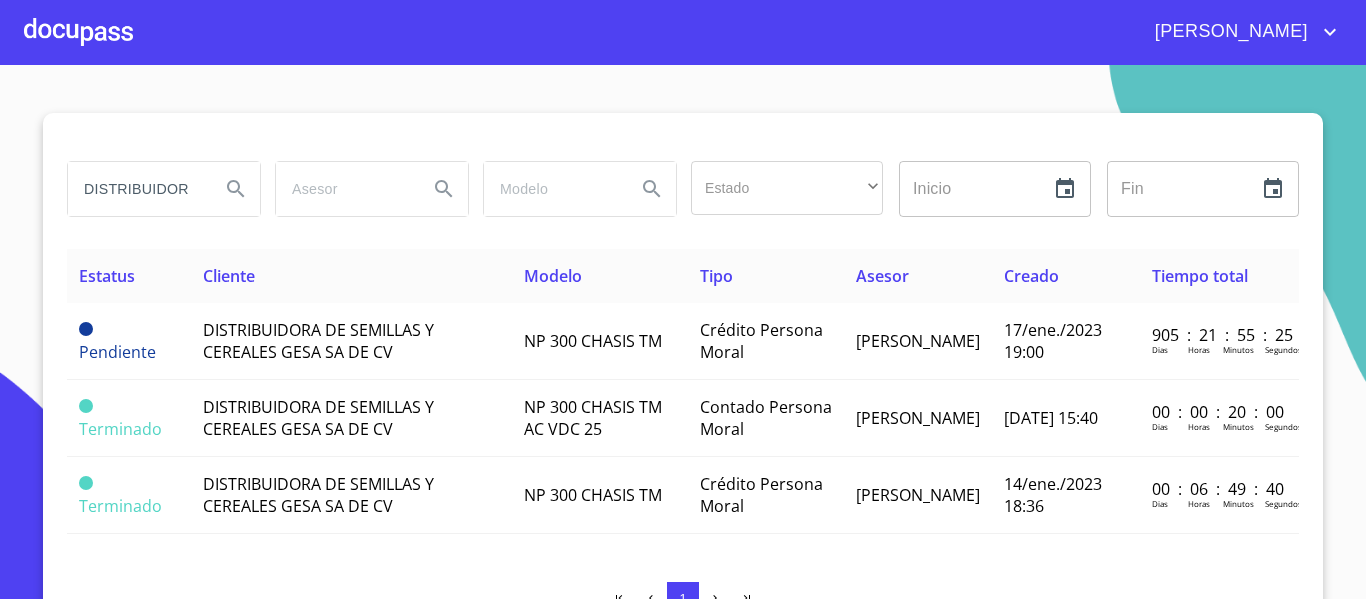 click at bounding box center (78, 32) 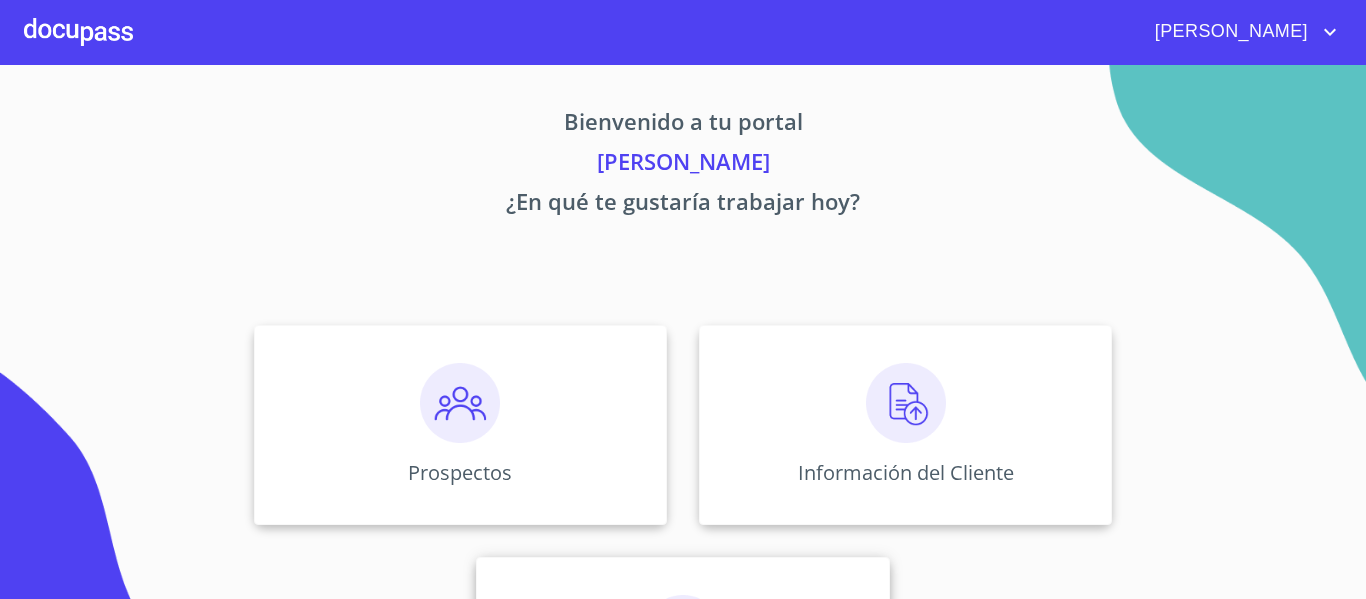 click on "Asignación de Ventas" at bounding box center [682, 657] 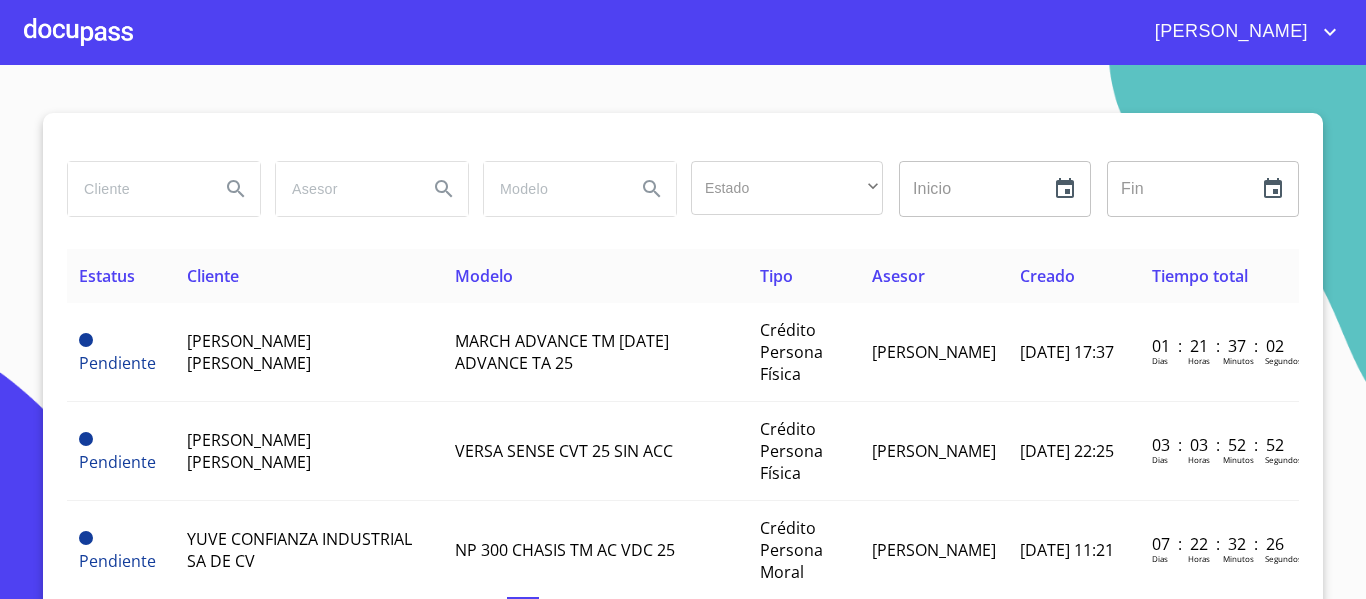 click at bounding box center [136, 189] 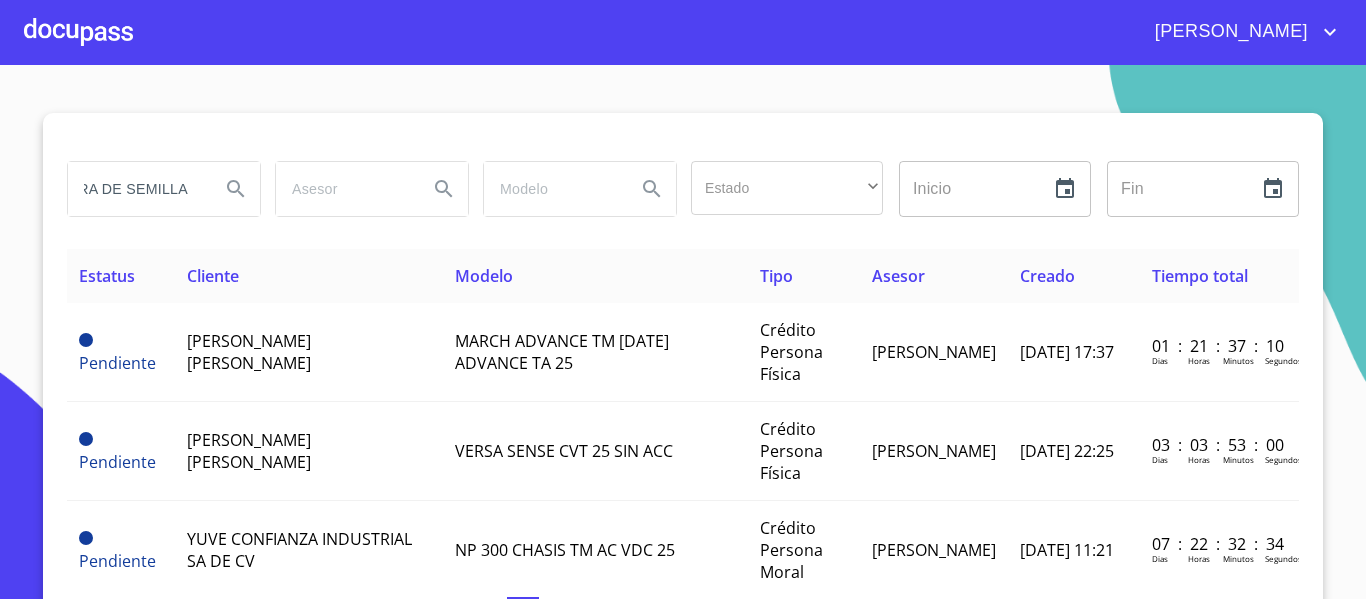 scroll, scrollTop: 0, scrollLeft: 110, axis: horizontal 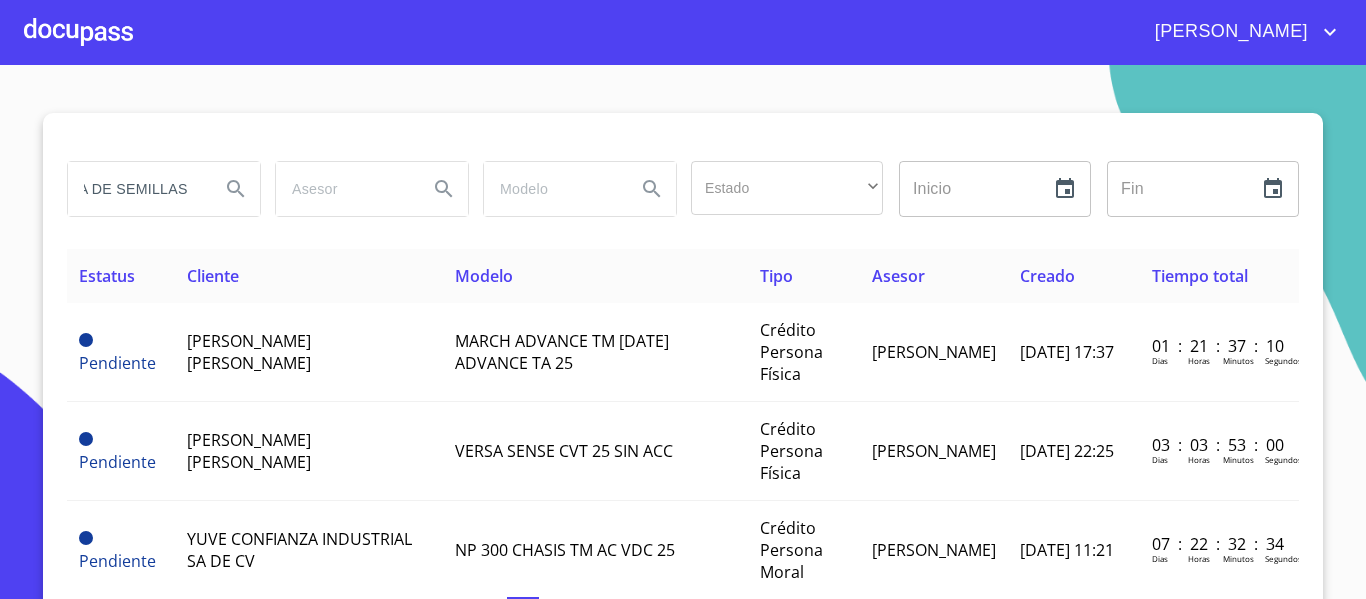 type on "DISTRIBUIDORA DE SEMILLAS" 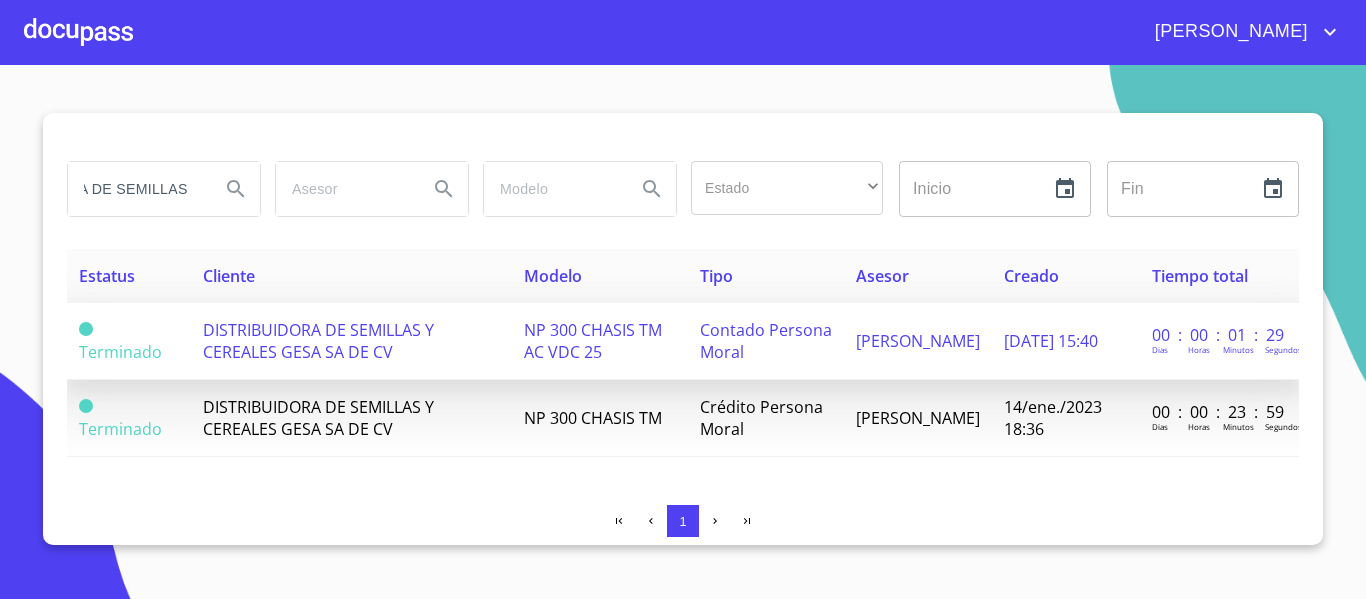 click on "Contado Persona Moral" at bounding box center (766, 341) 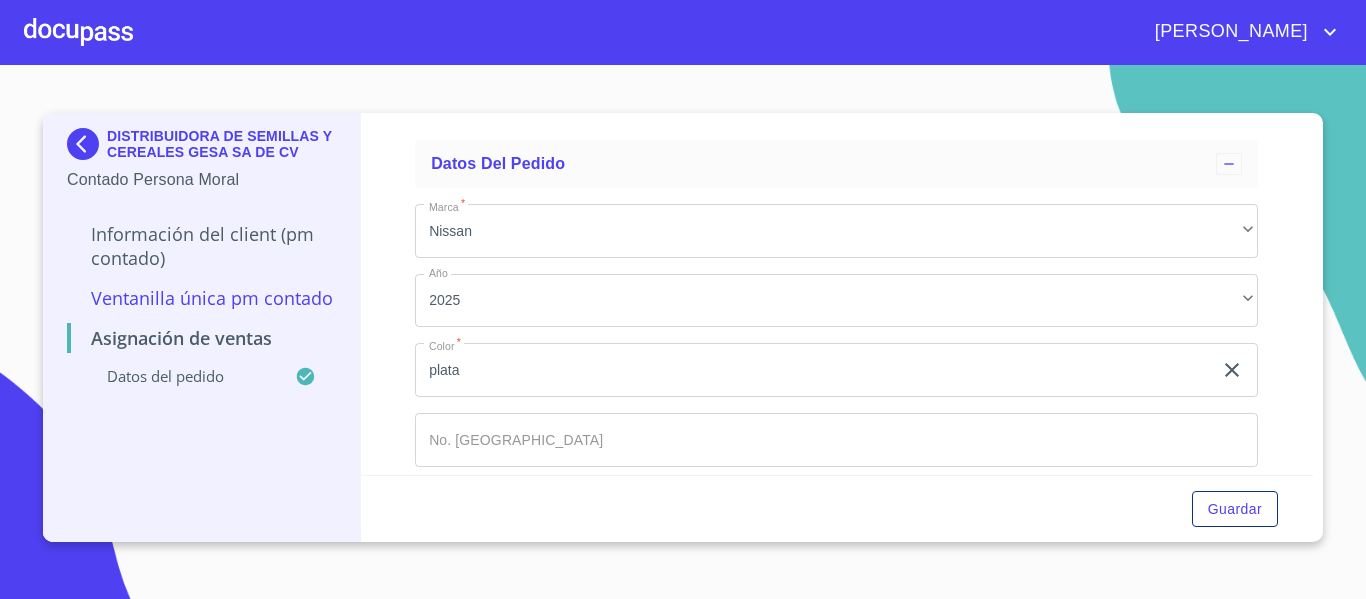 scroll, scrollTop: 0, scrollLeft: 0, axis: both 